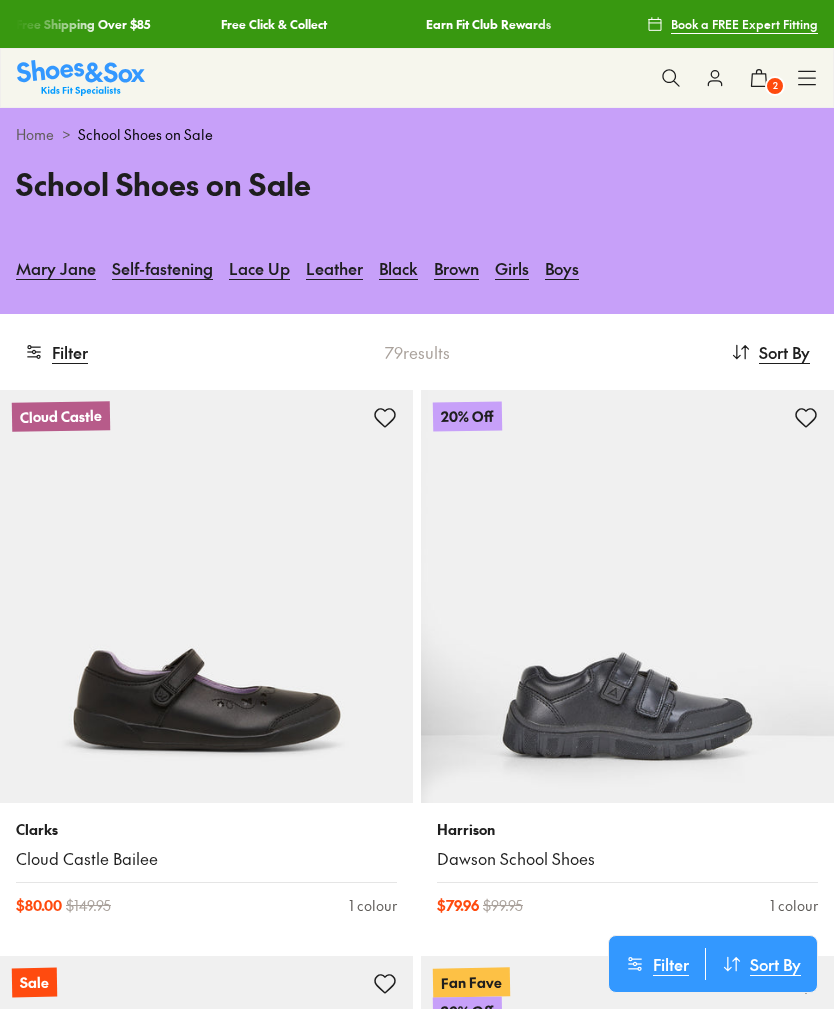 scroll, scrollTop: 0, scrollLeft: 0, axis: both 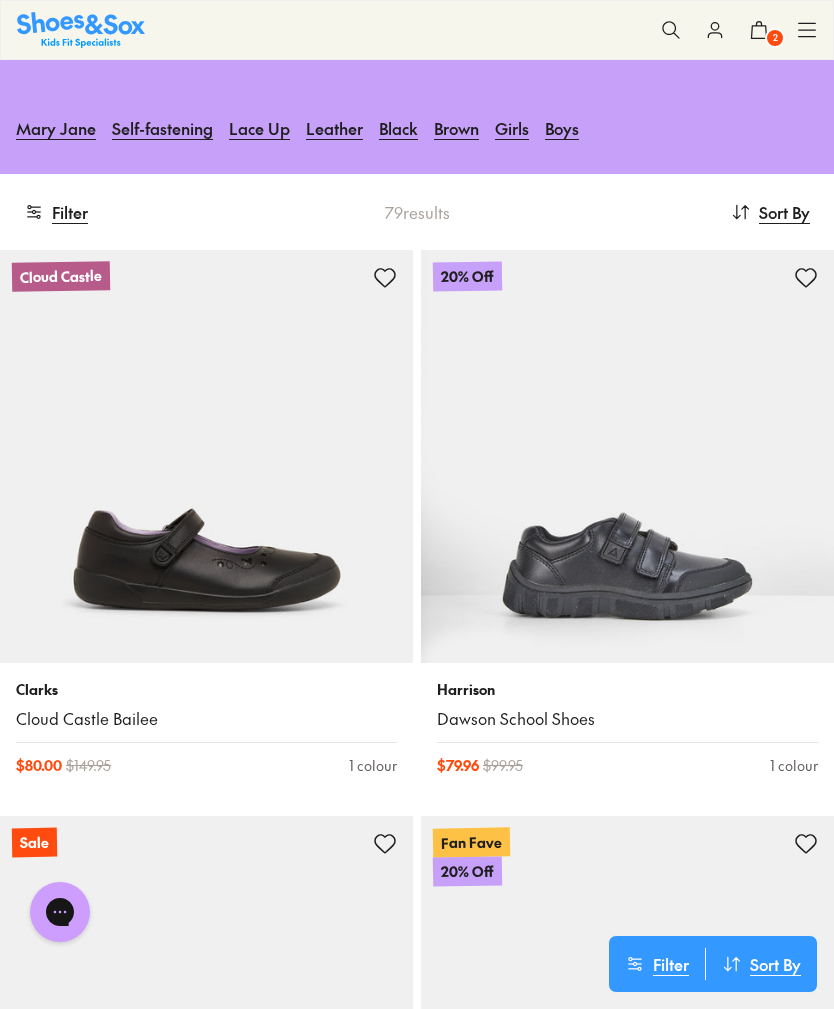 click on "Filter  Filter  Sort By :  Newest Sort Newest Name: A - Z Name: Z - A Price: Low to High Price: High to Low Filters Cancel Apply Filters 79  results Sort By :  Newest Sort Newest Name: A - Z Name: Z - A Price: Low to High Price: High to Low" at bounding box center (417, 212) 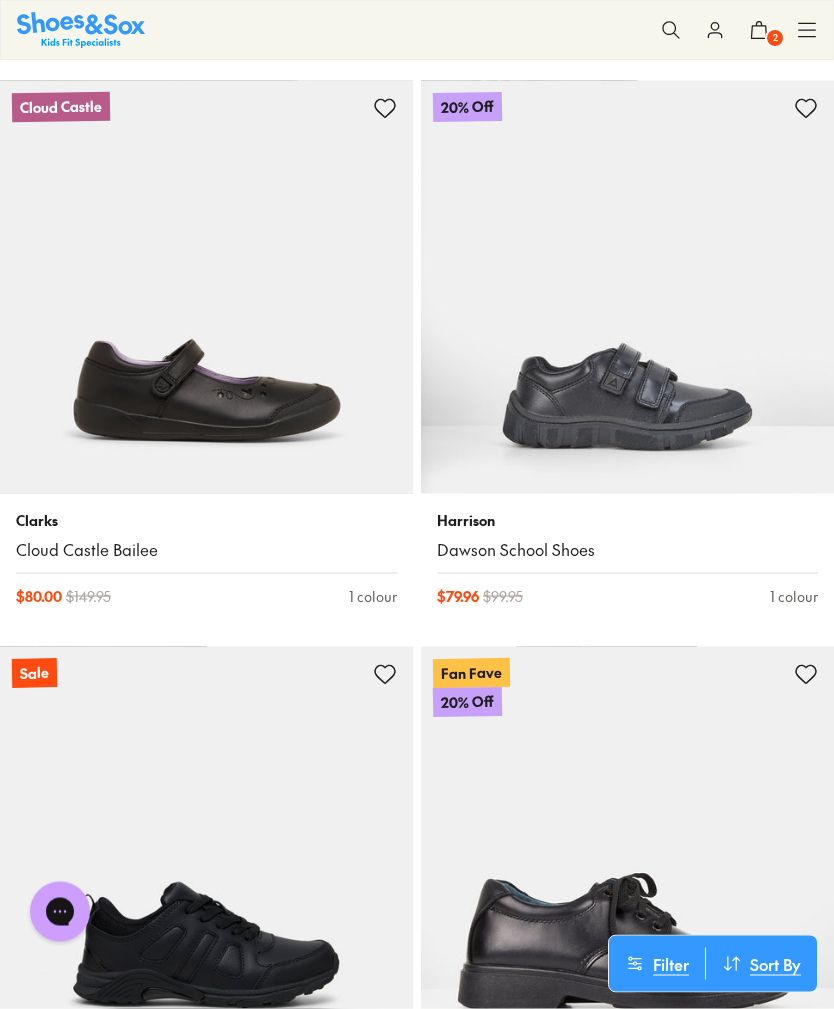 scroll, scrollTop: 330, scrollLeft: 0, axis: vertical 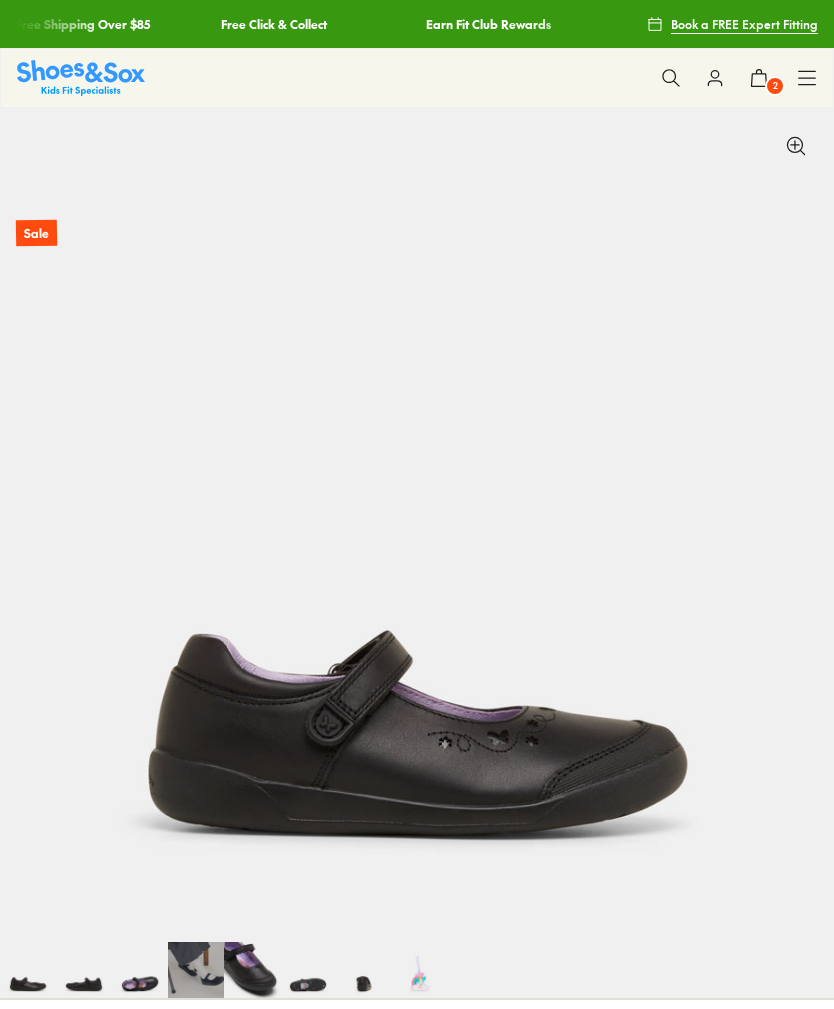 select on "*" 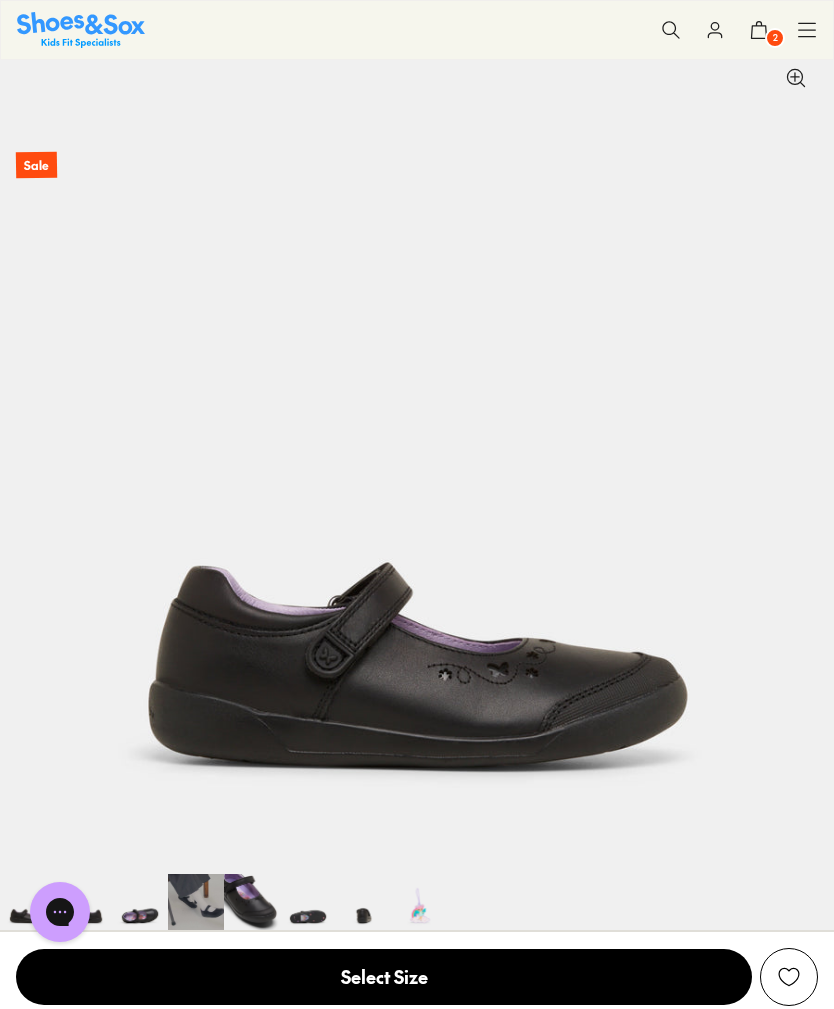 scroll, scrollTop: 68, scrollLeft: 0, axis: vertical 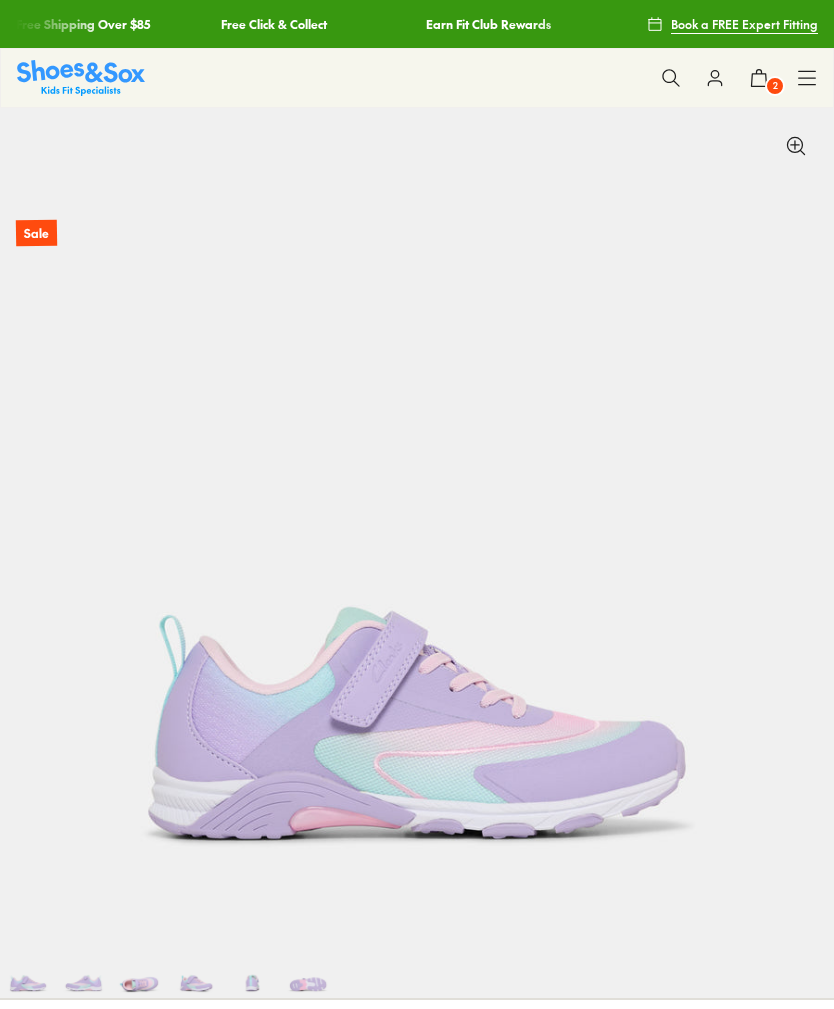 select on "*" 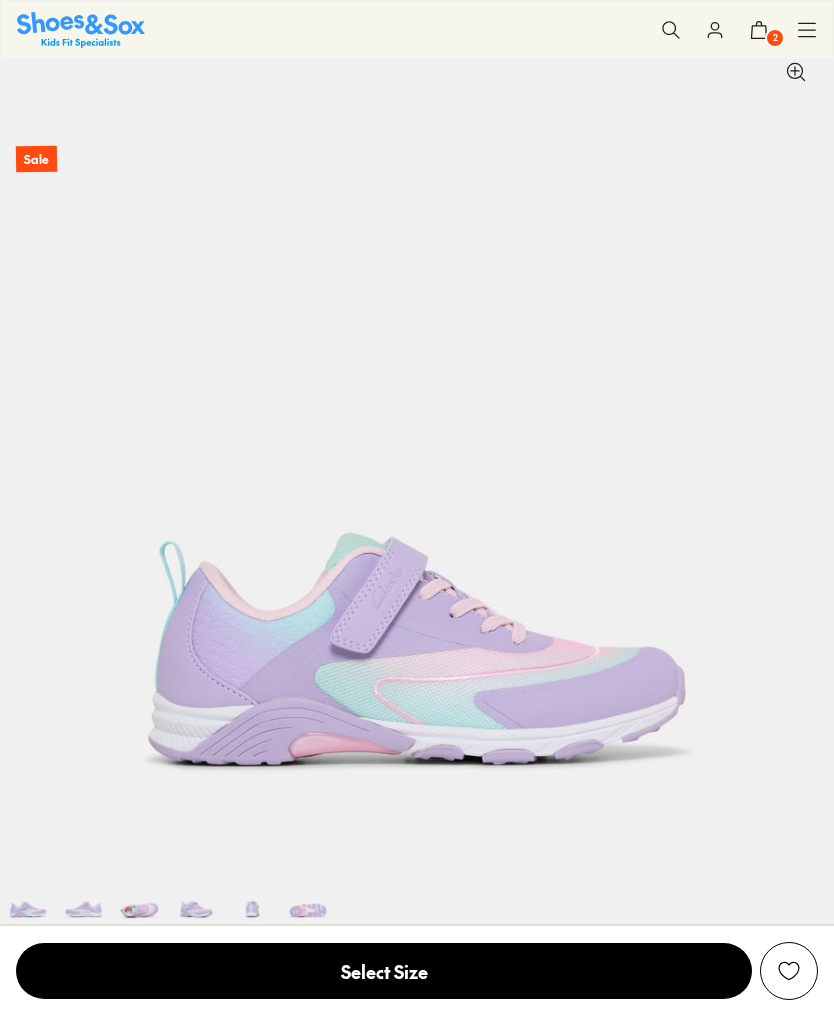 scroll, scrollTop: 0, scrollLeft: 0, axis: both 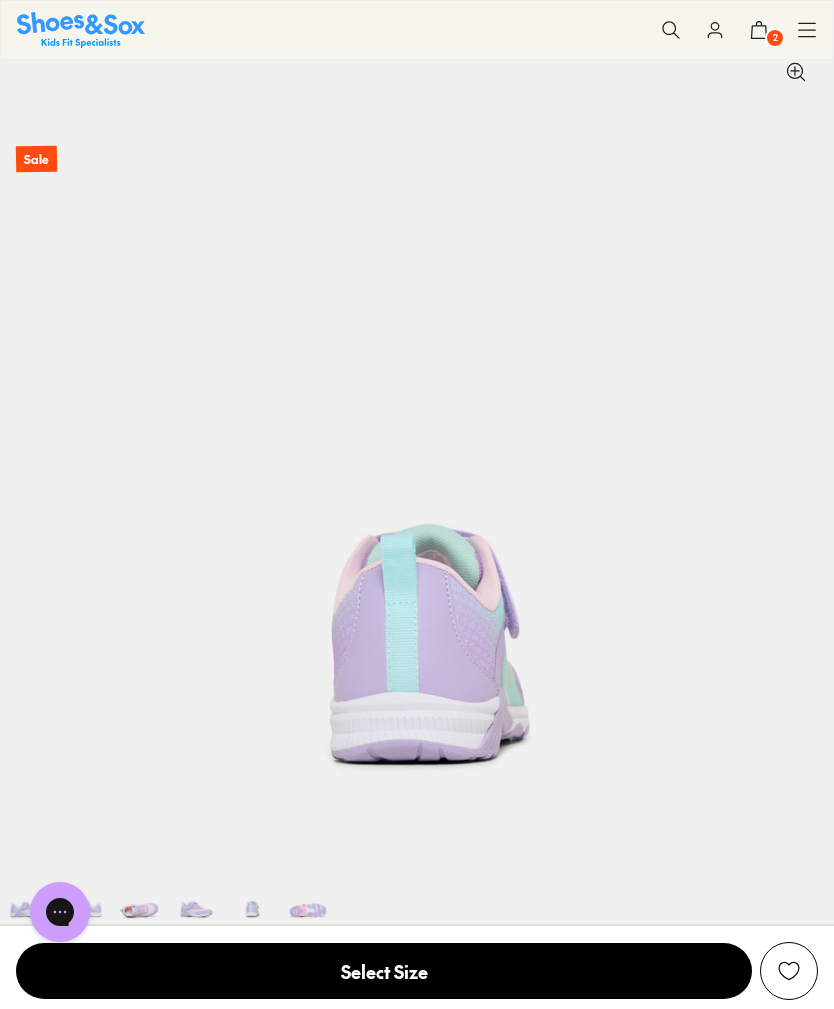 click 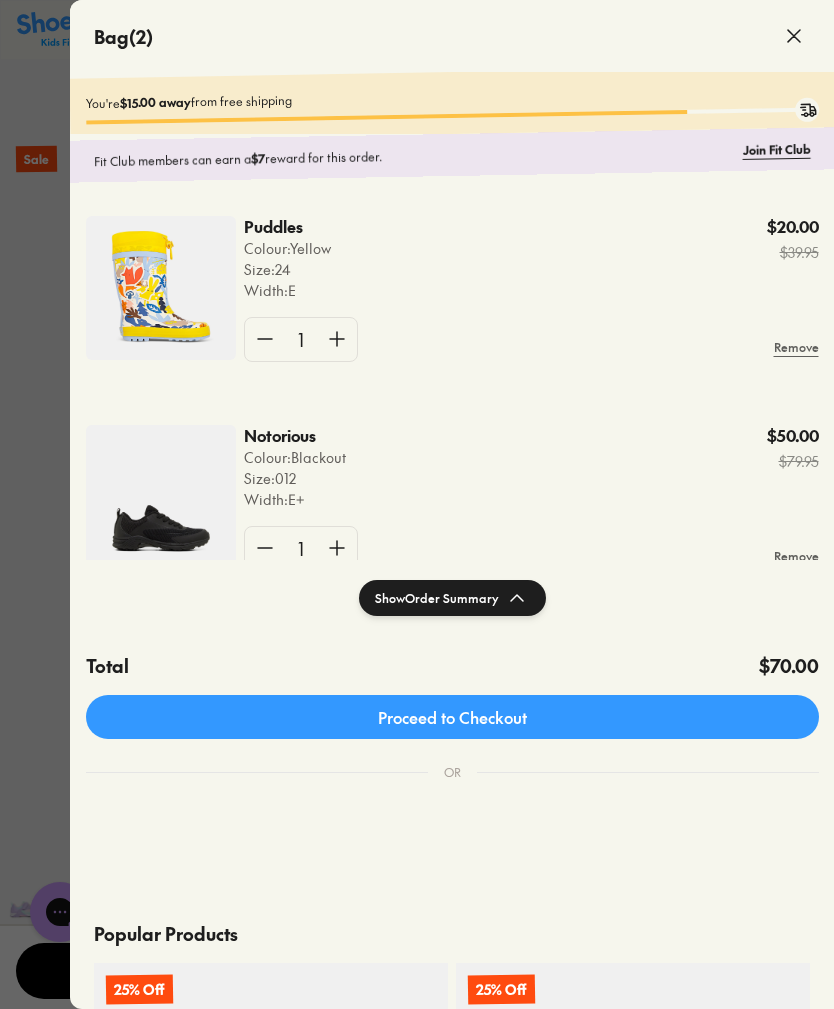 scroll, scrollTop: 0, scrollLeft: 3336, axis: horizontal 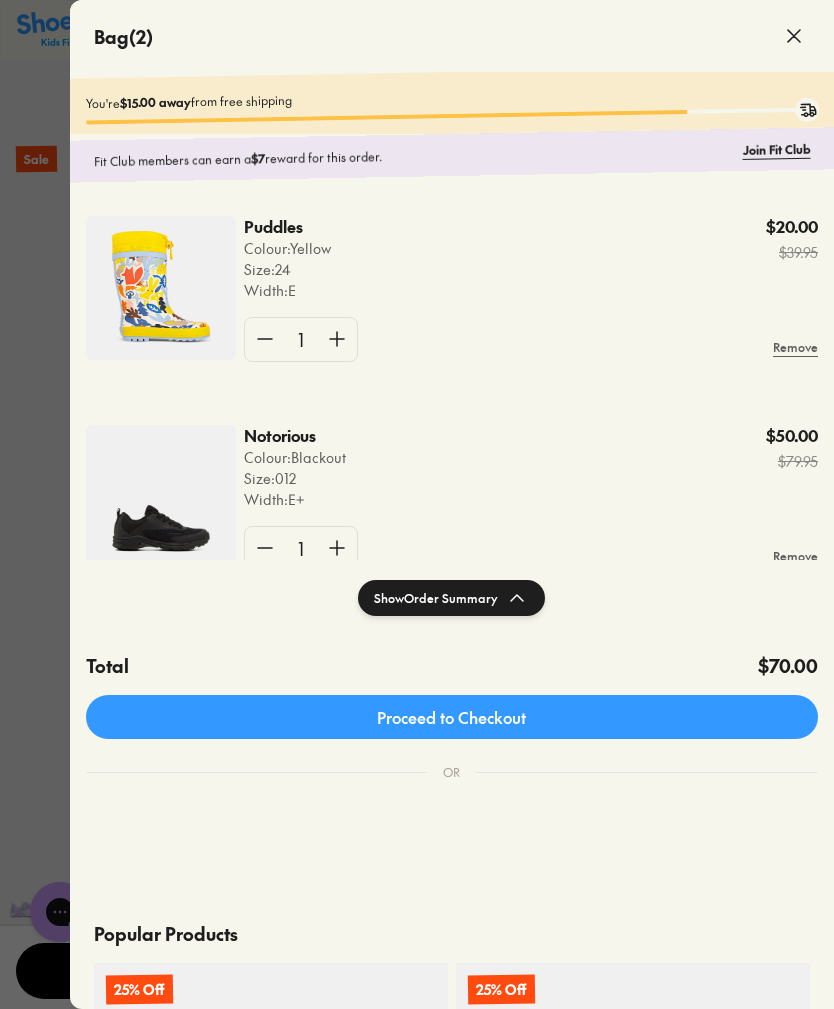 click 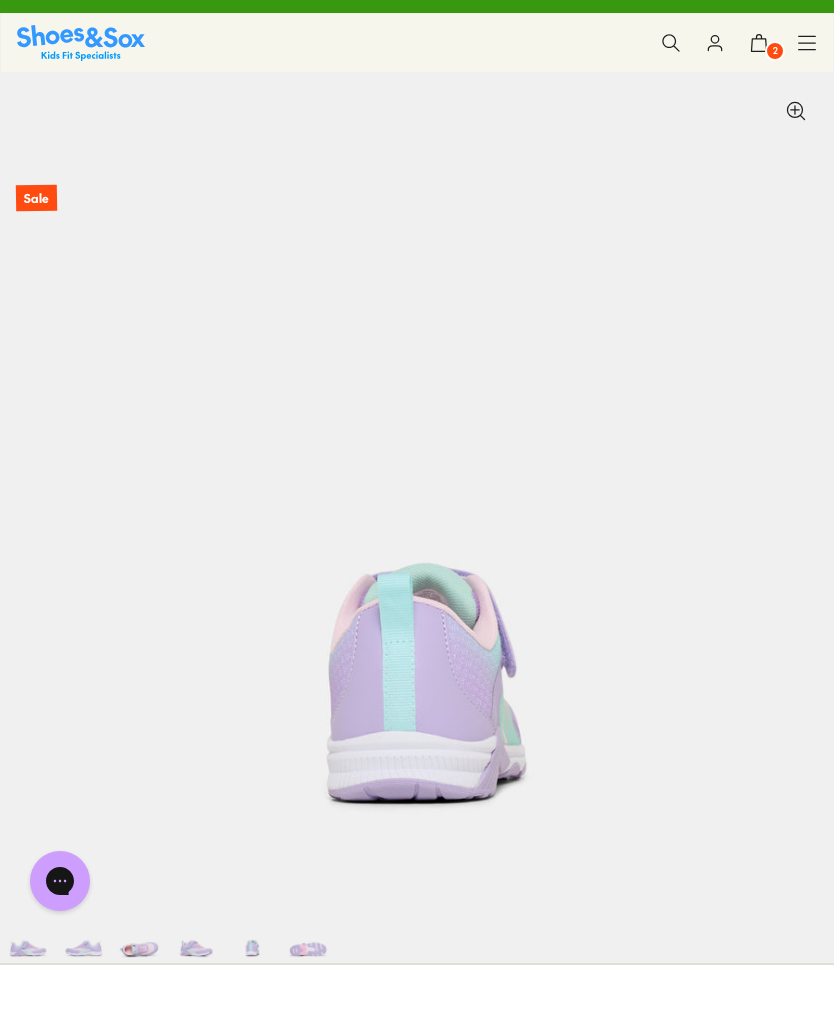 scroll, scrollTop: 52, scrollLeft: 0, axis: vertical 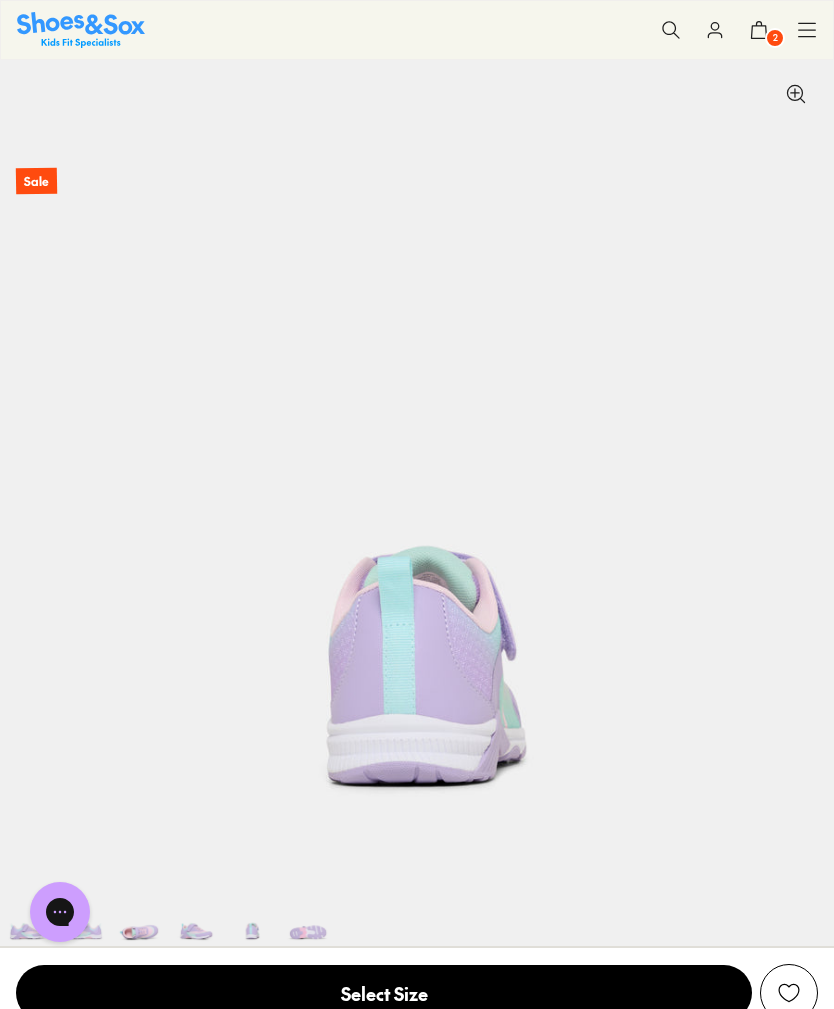 click 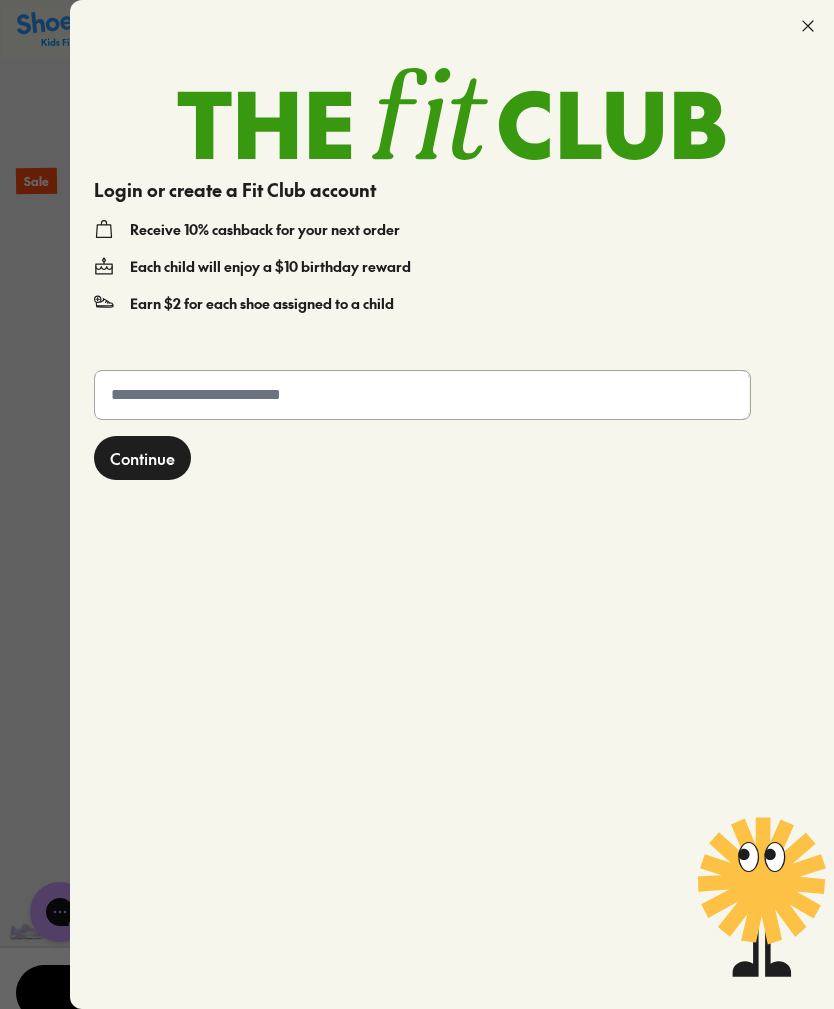click 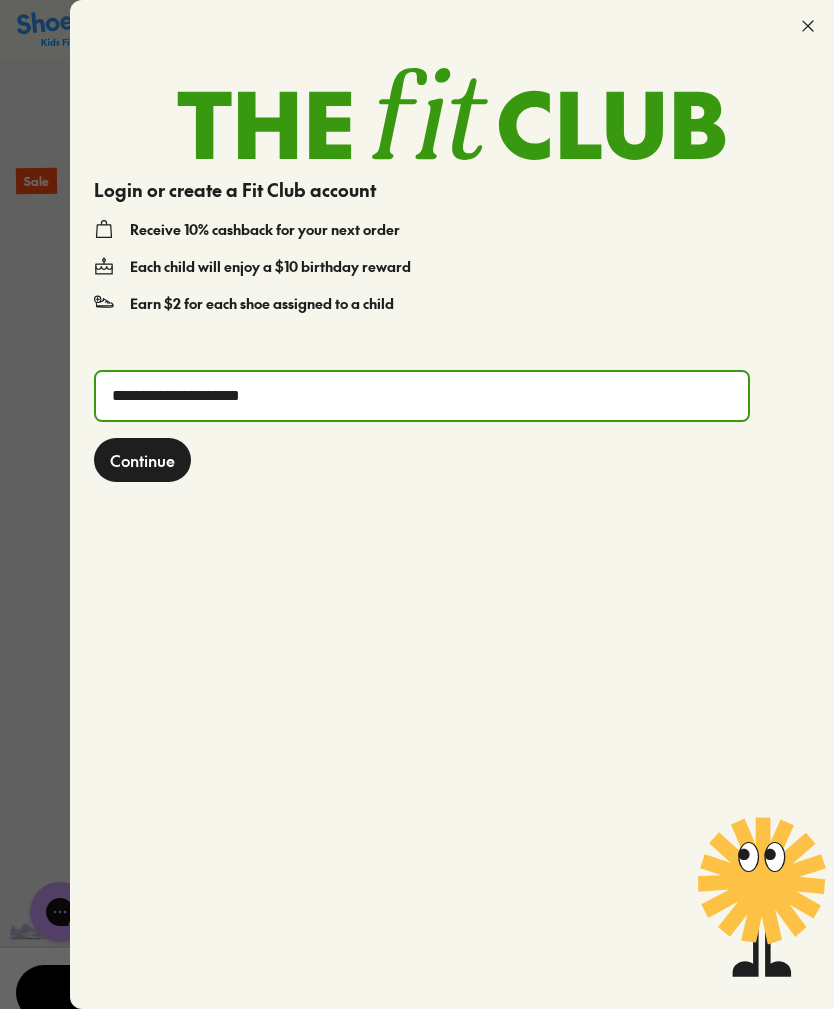 type on "**********" 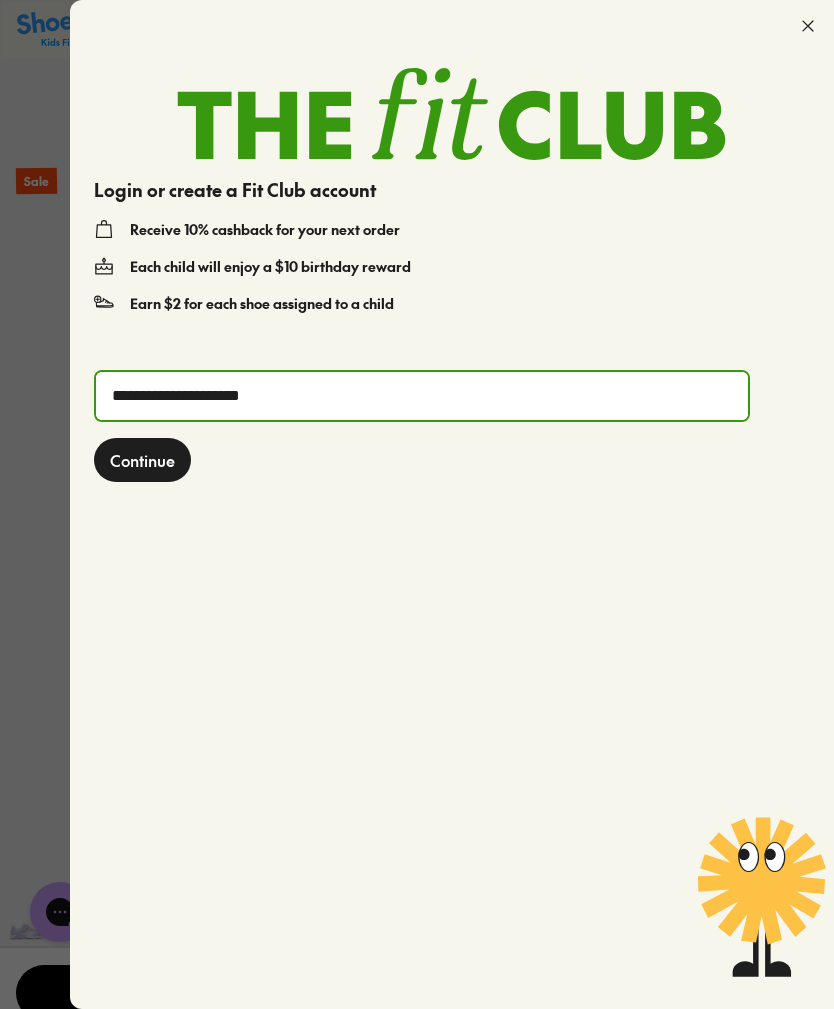 click on "Continue" 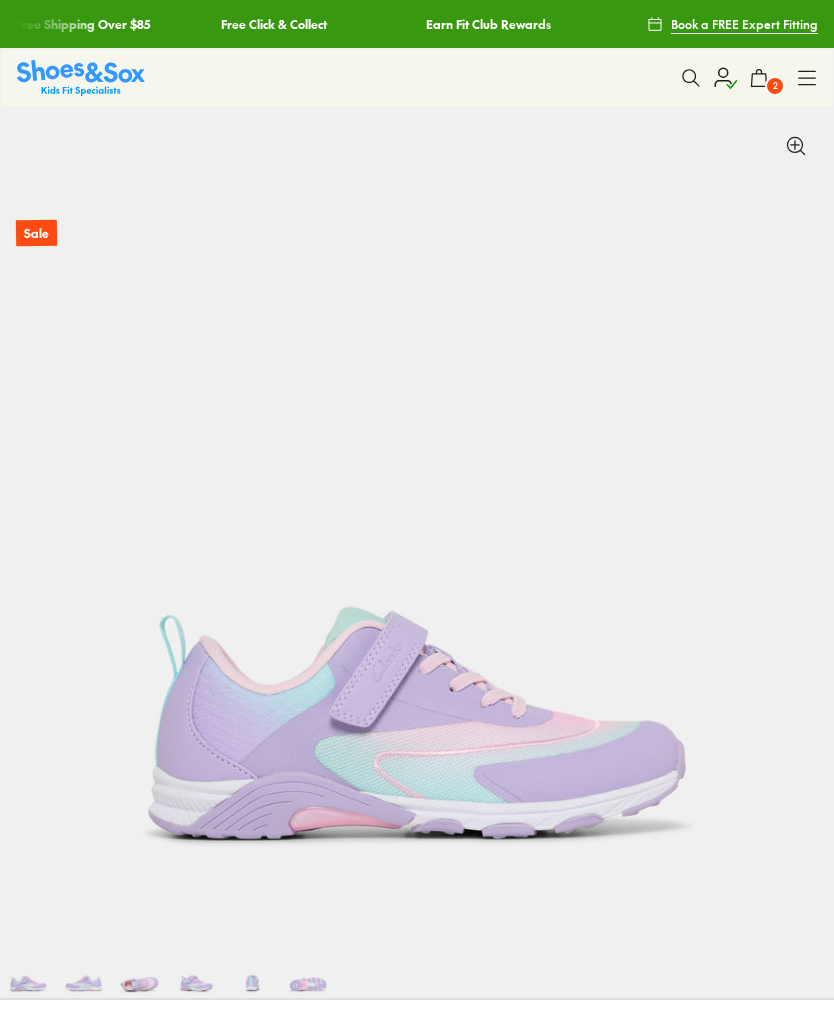 scroll, scrollTop: 0, scrollLeft: 0, axis: both 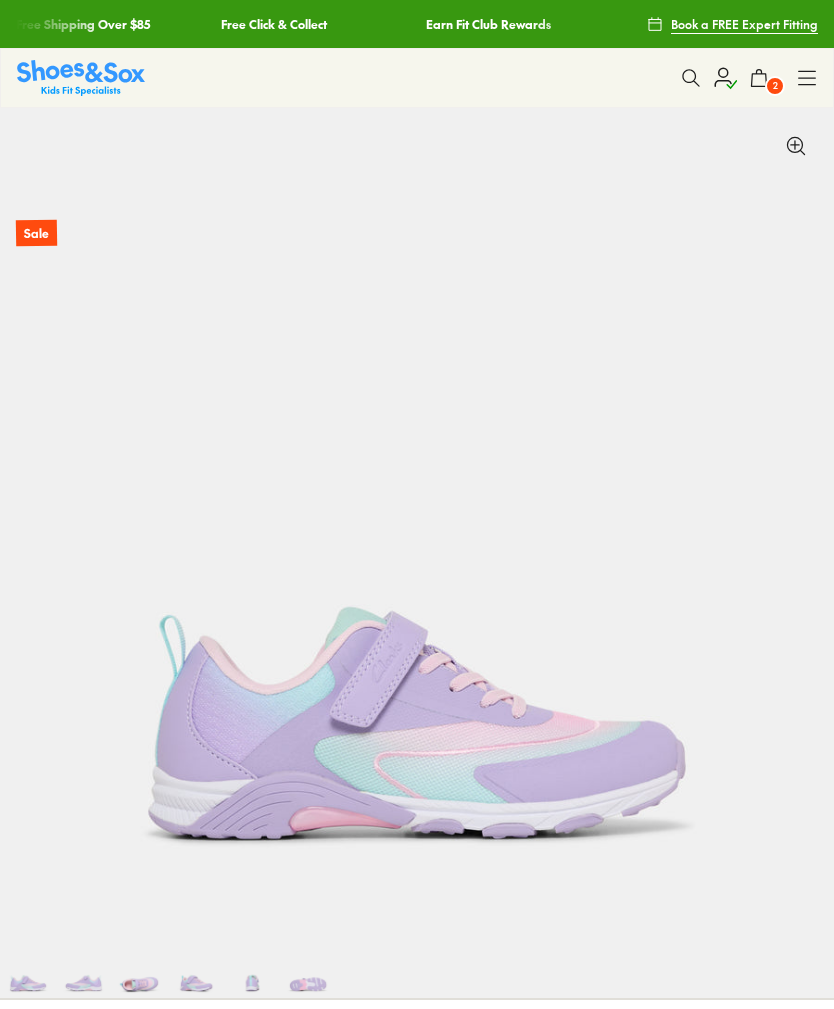 click 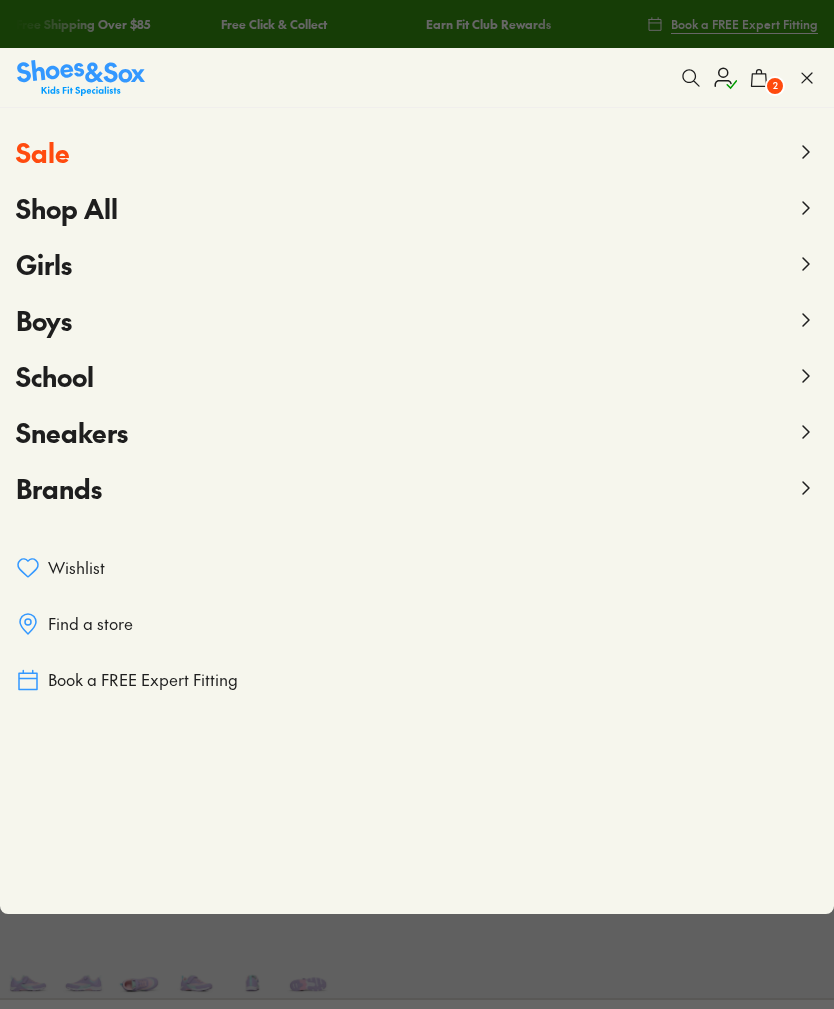 select on "*" 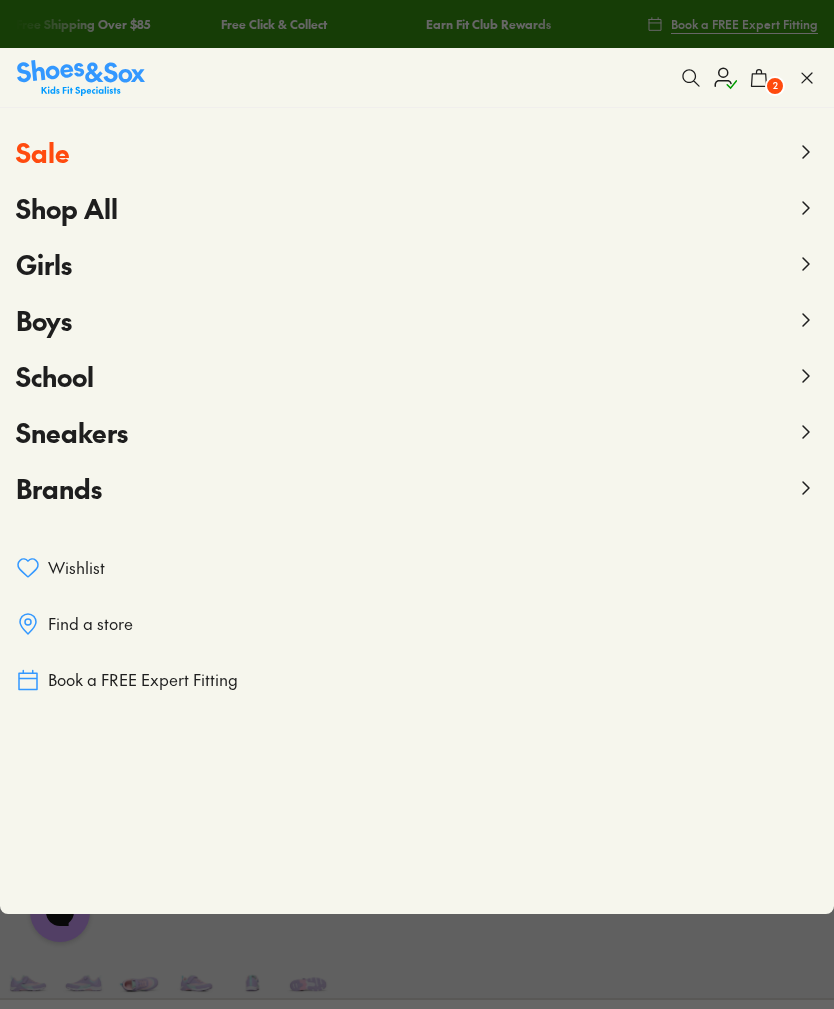 scroll, scrollTop: 0, scrollLeft: 0, axis: both 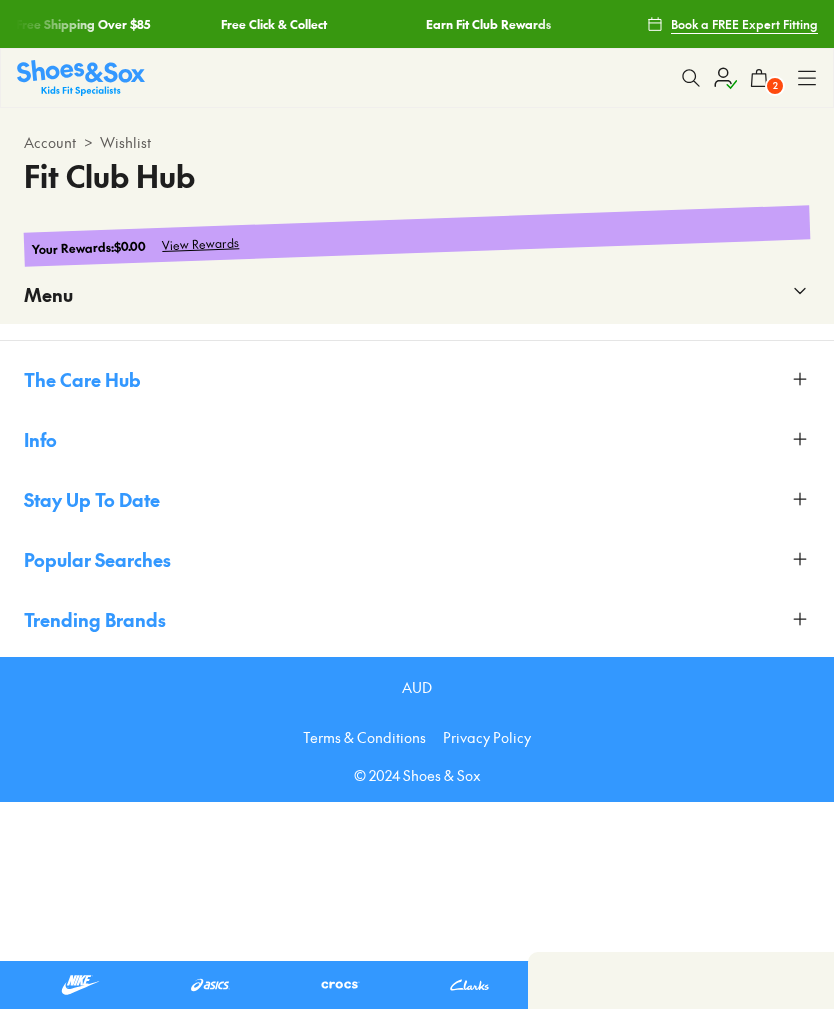 click 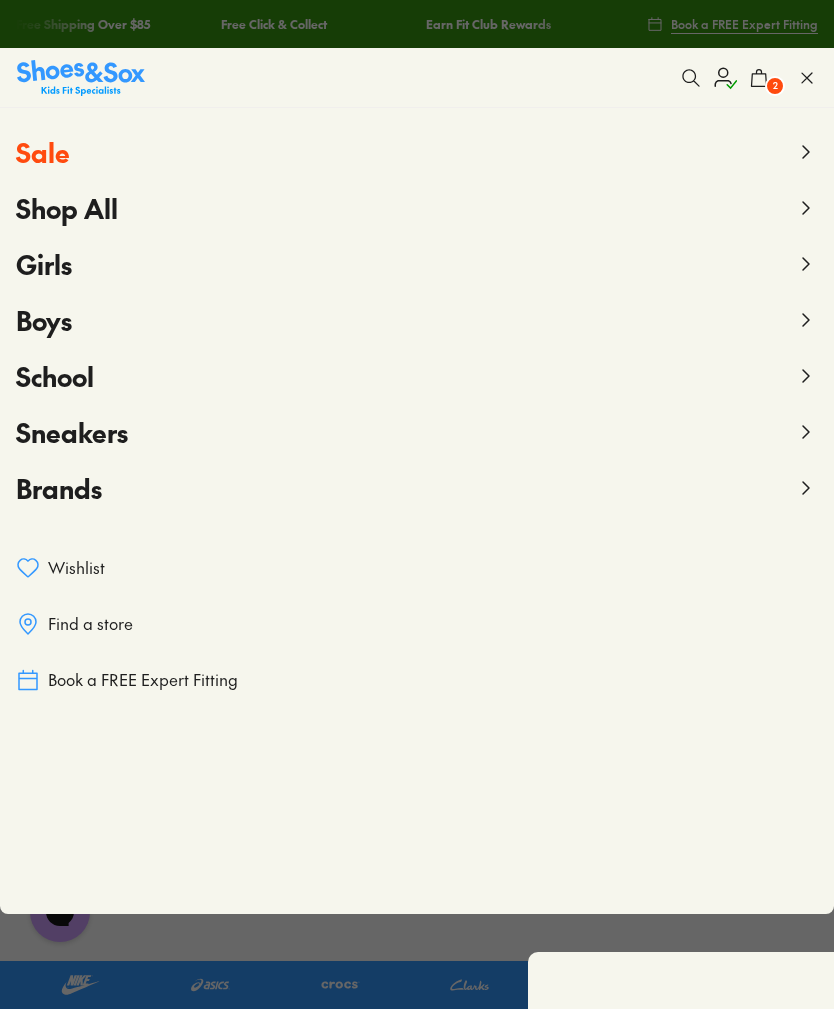 scroll, scrollTop: 0, scrollLeft: 0, axis: both 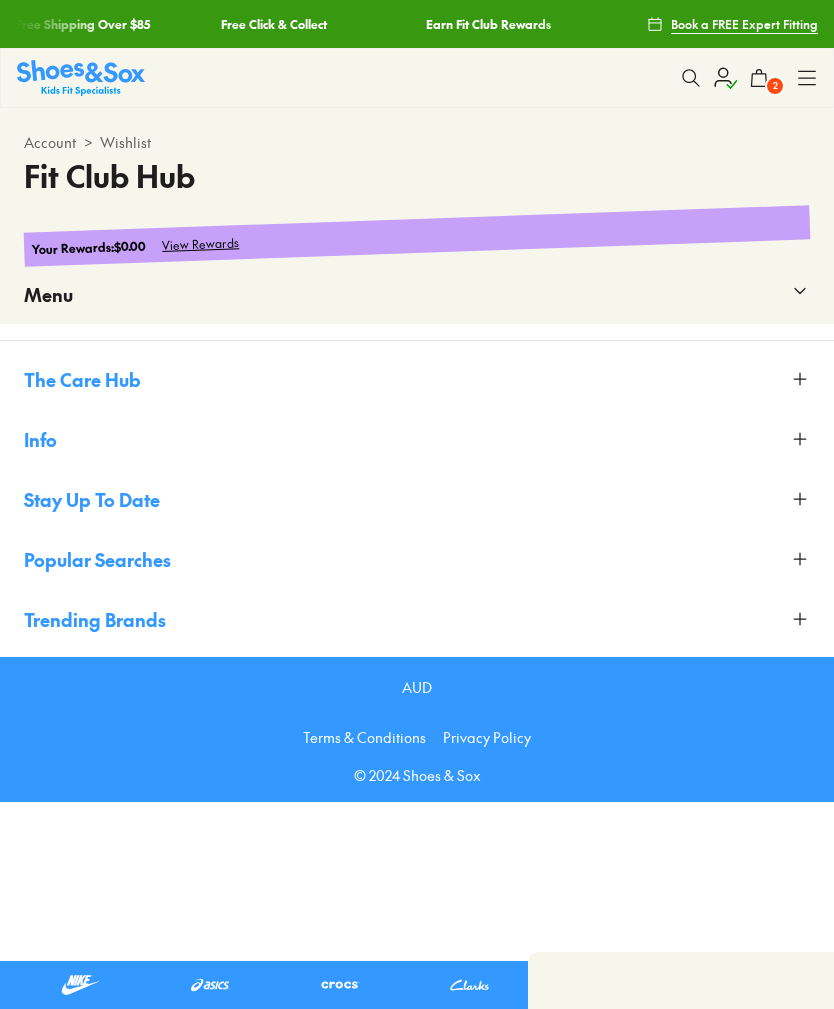 click 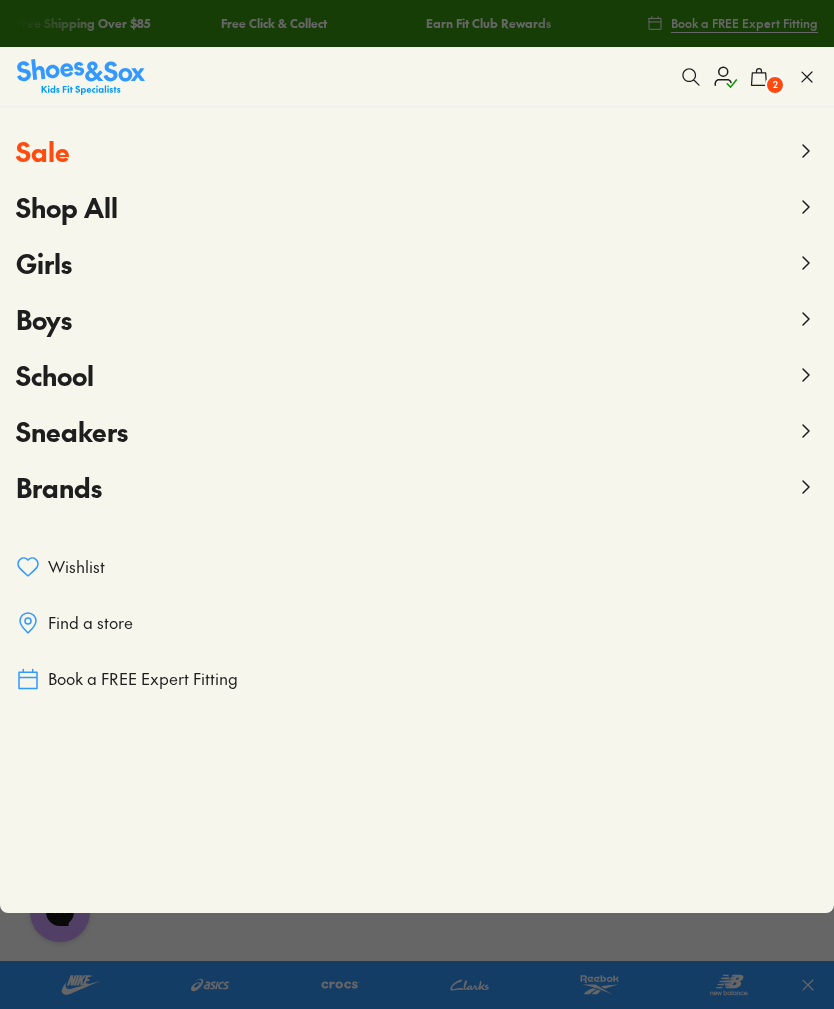 scroll, scrollTop: 0, scrollLeft: 0, axis: both 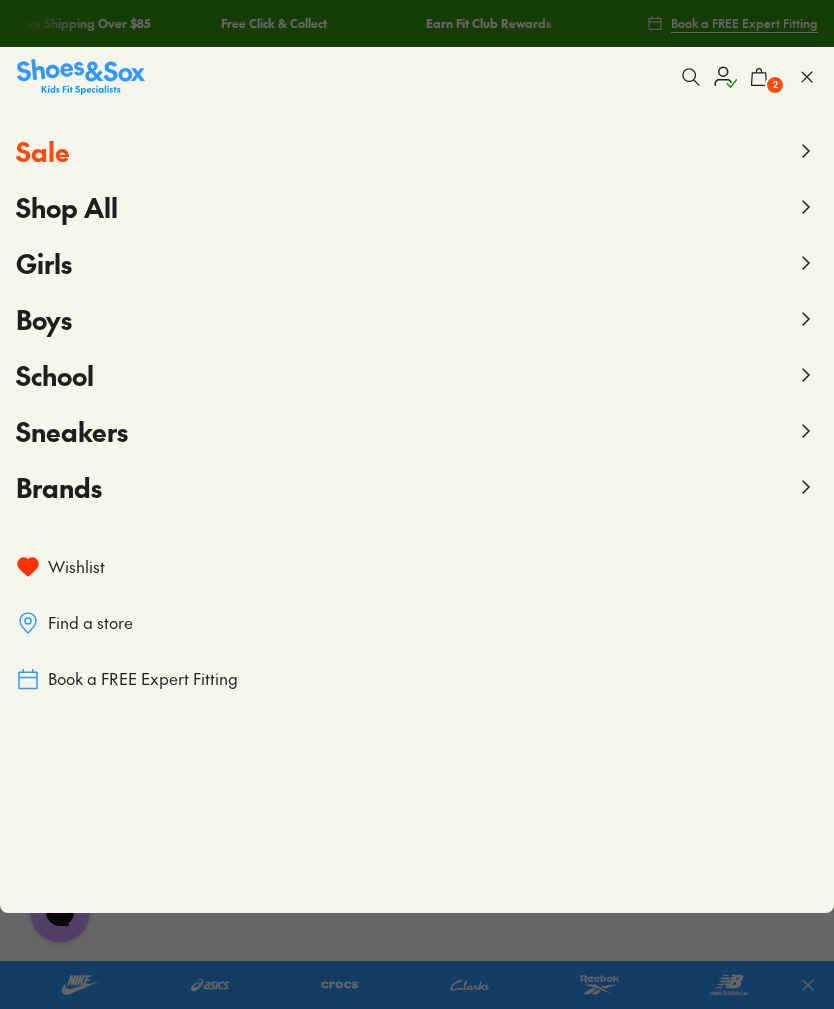 click on "Wishlist" at bounding box center [417, 567] 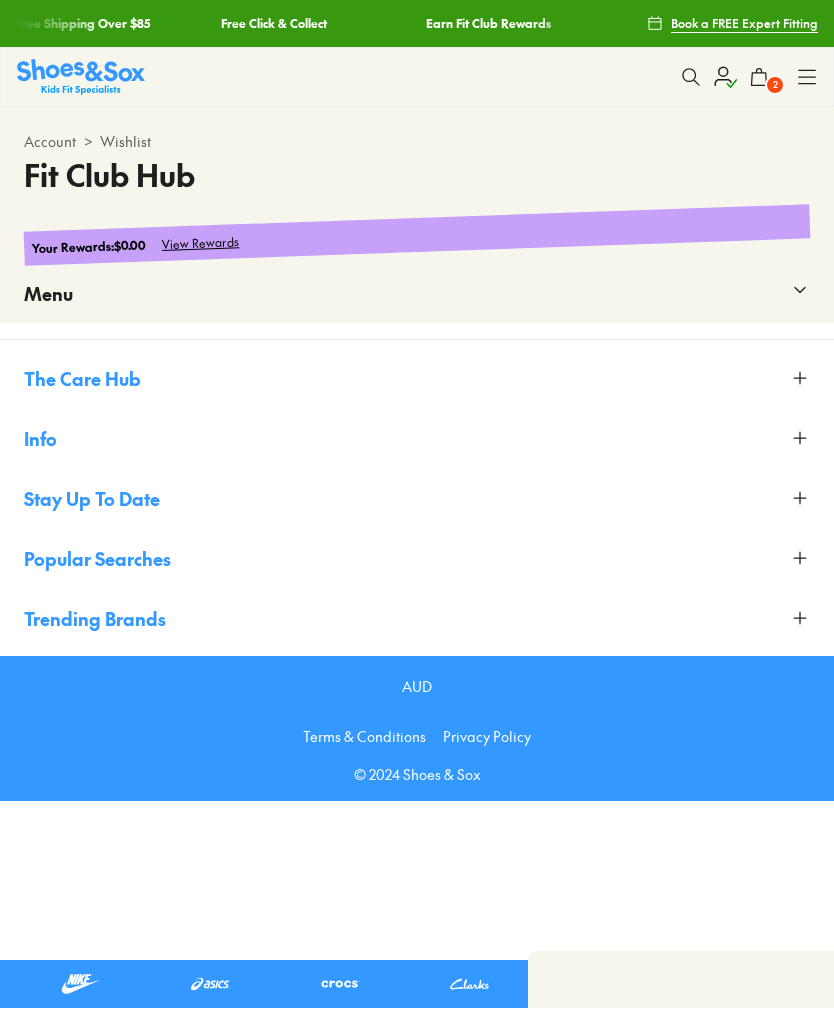scroll, scrollTop: 0, scrollLeft: 0, axis: both 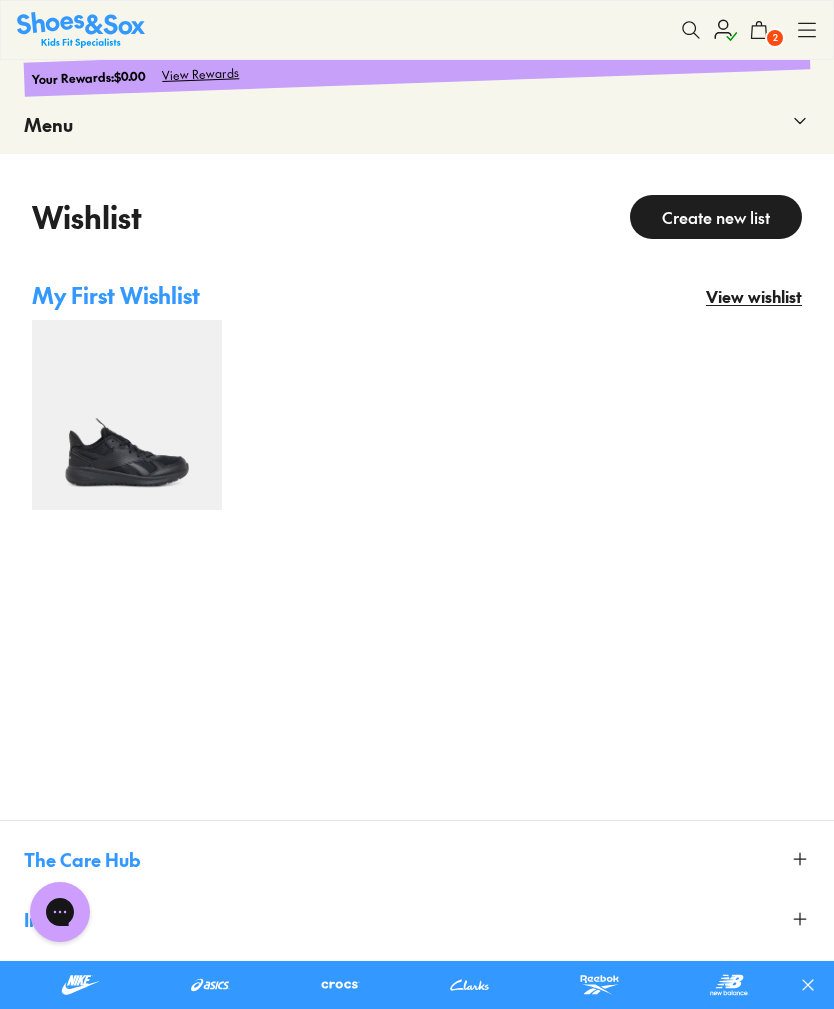 click at bounding box center (127, 415) 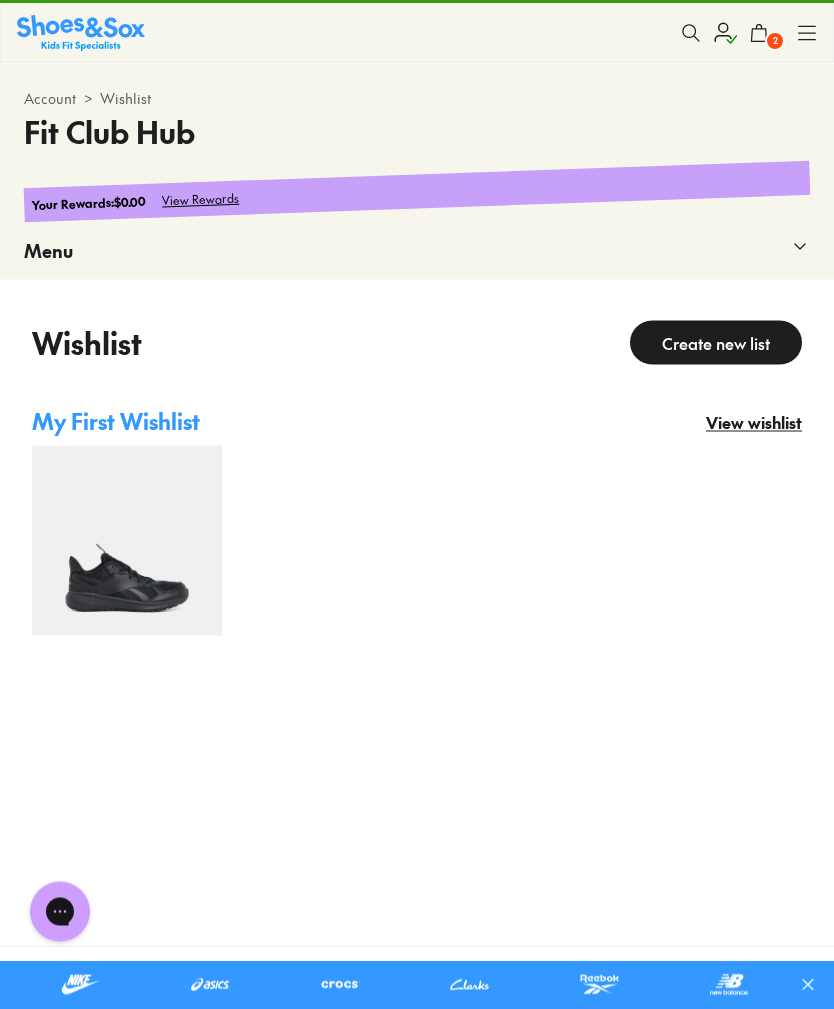 scroll, scrollTop: 45, scrollLeft: 0, axis: vertical 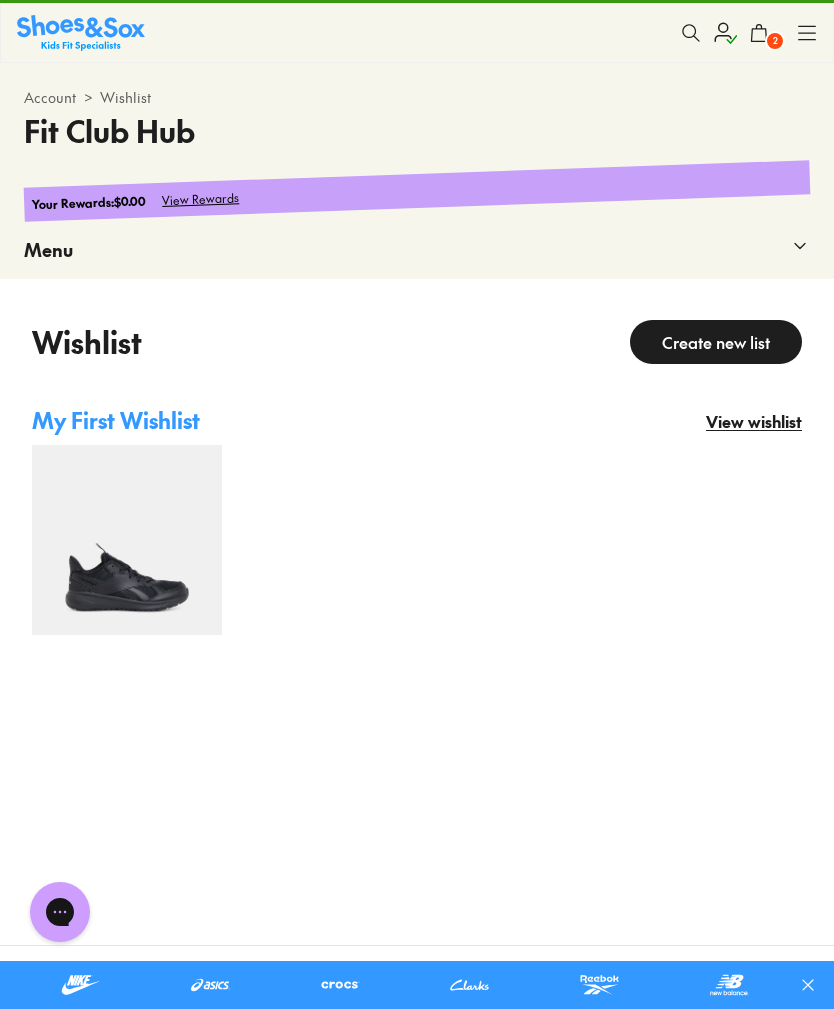 click at bounding box center (127, 540) 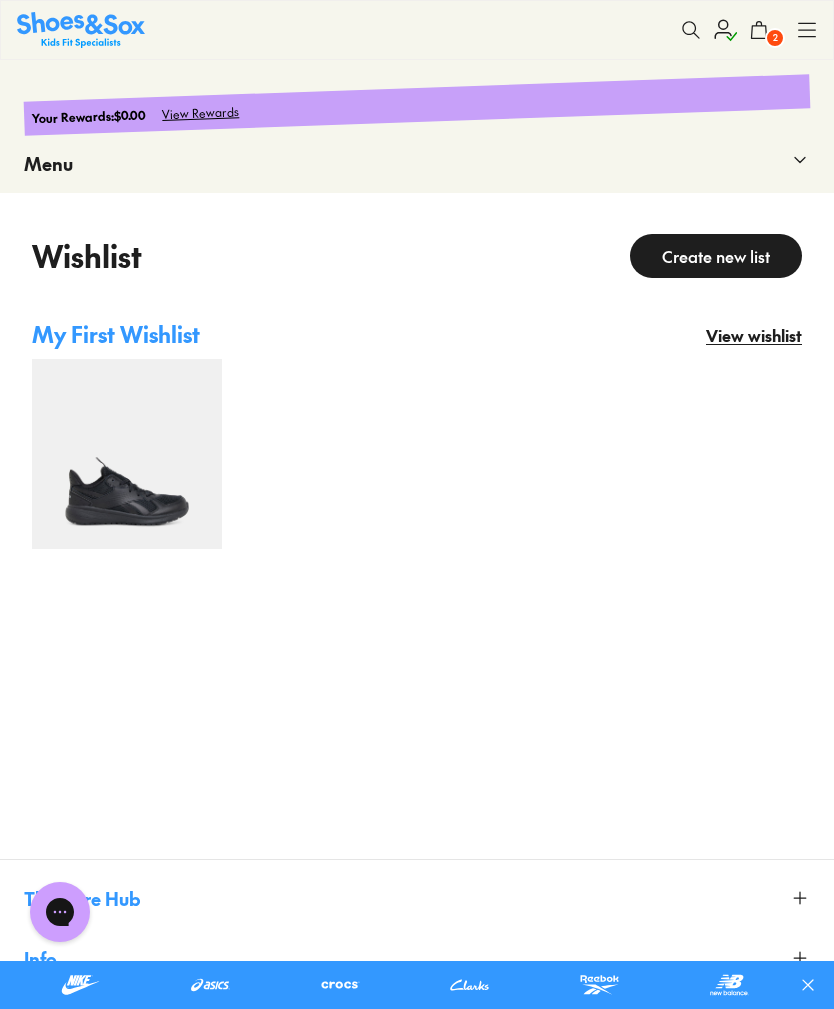 scroll, scrollTop: 145, scrollLeft: 0, axis: vertical 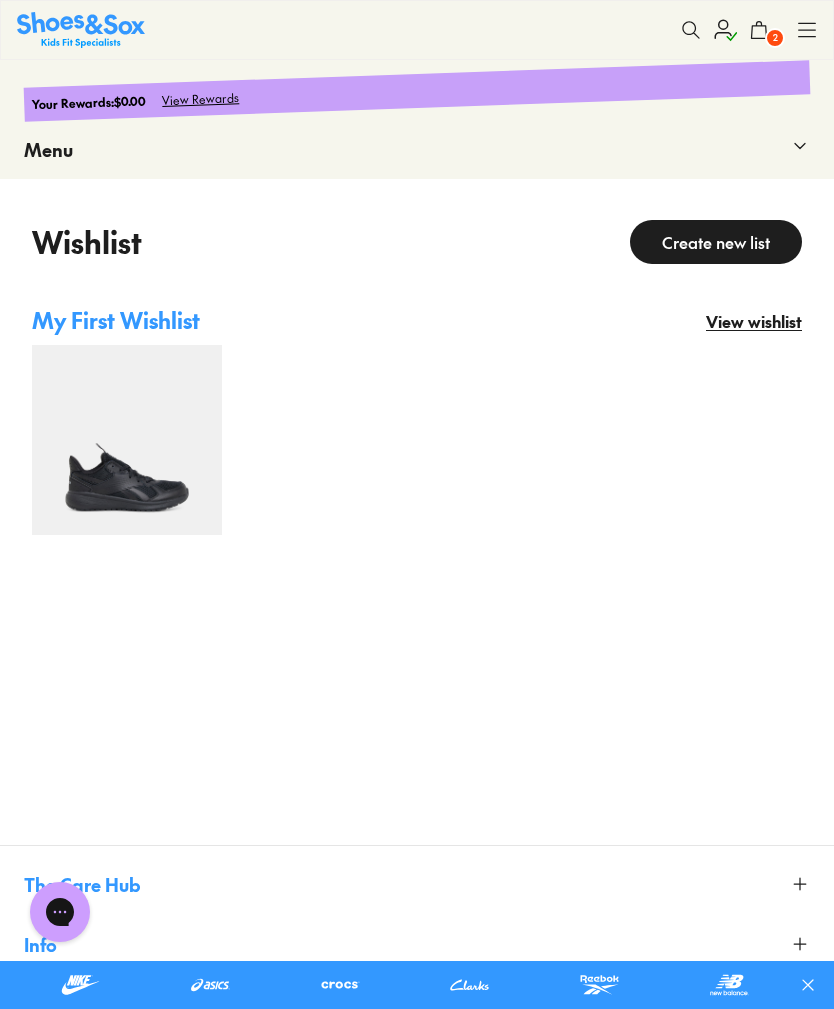 click on "View wishlist" at bounding box center (754, 321) 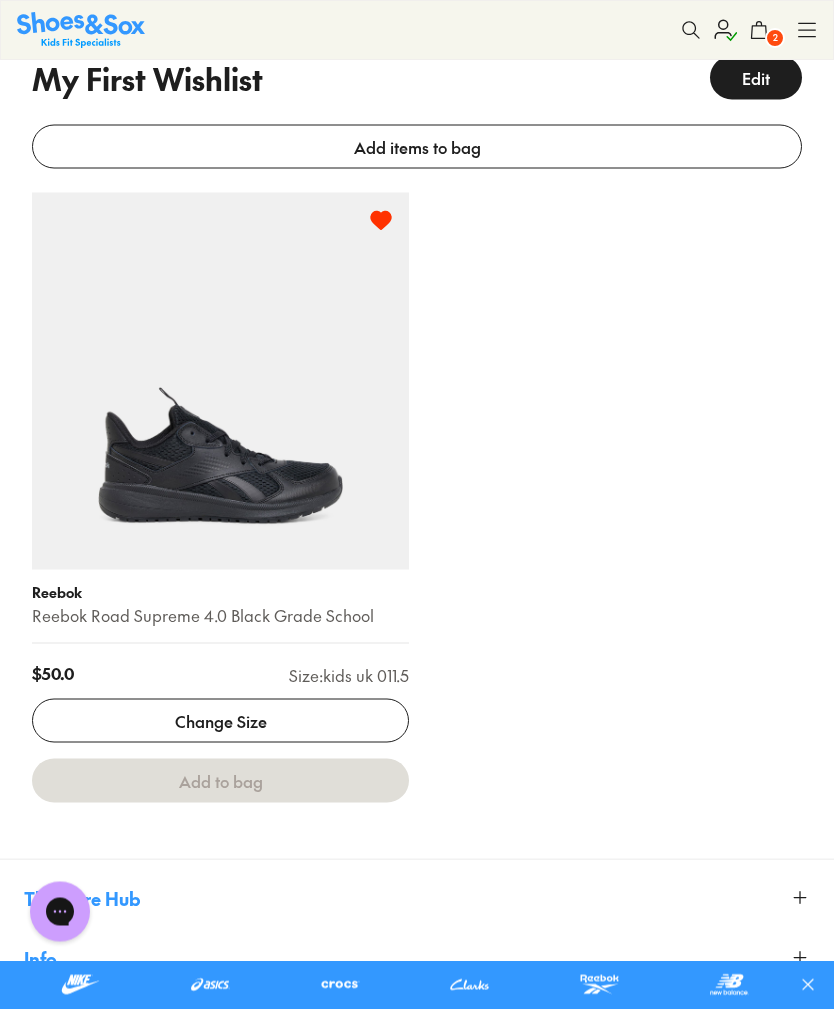 scroll, scrollTop: 351, scrollLeft: 0, axis: vertical 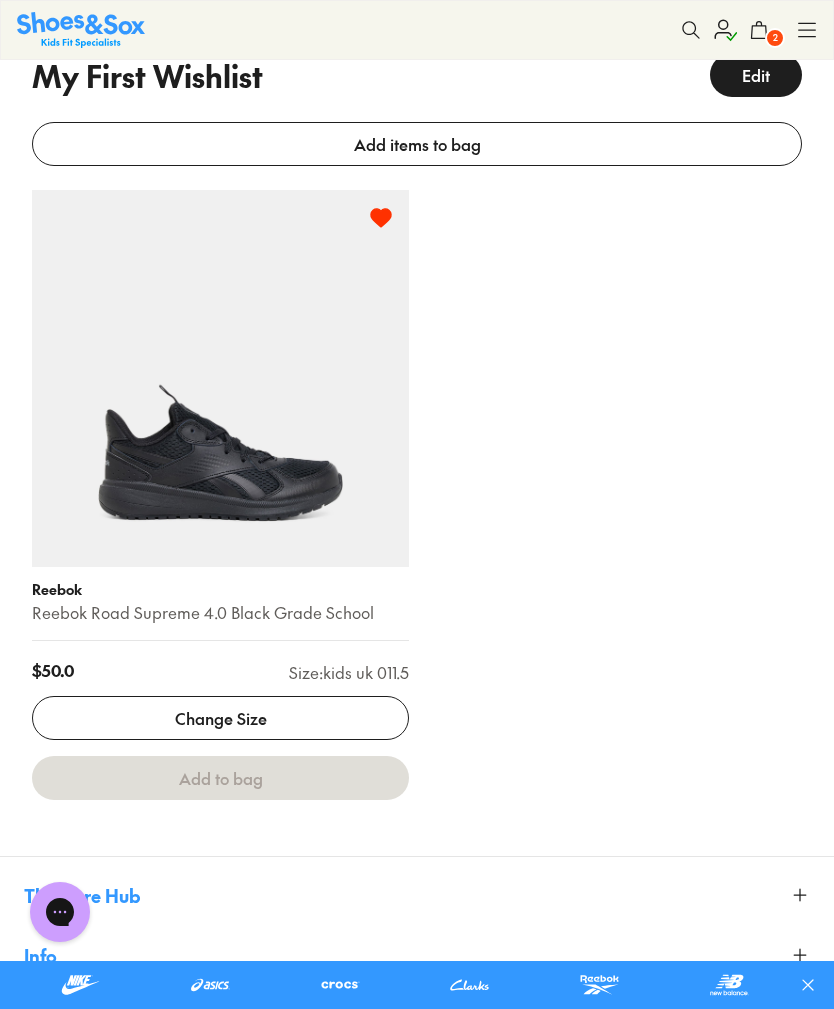 click at bounding box center (220, 378) 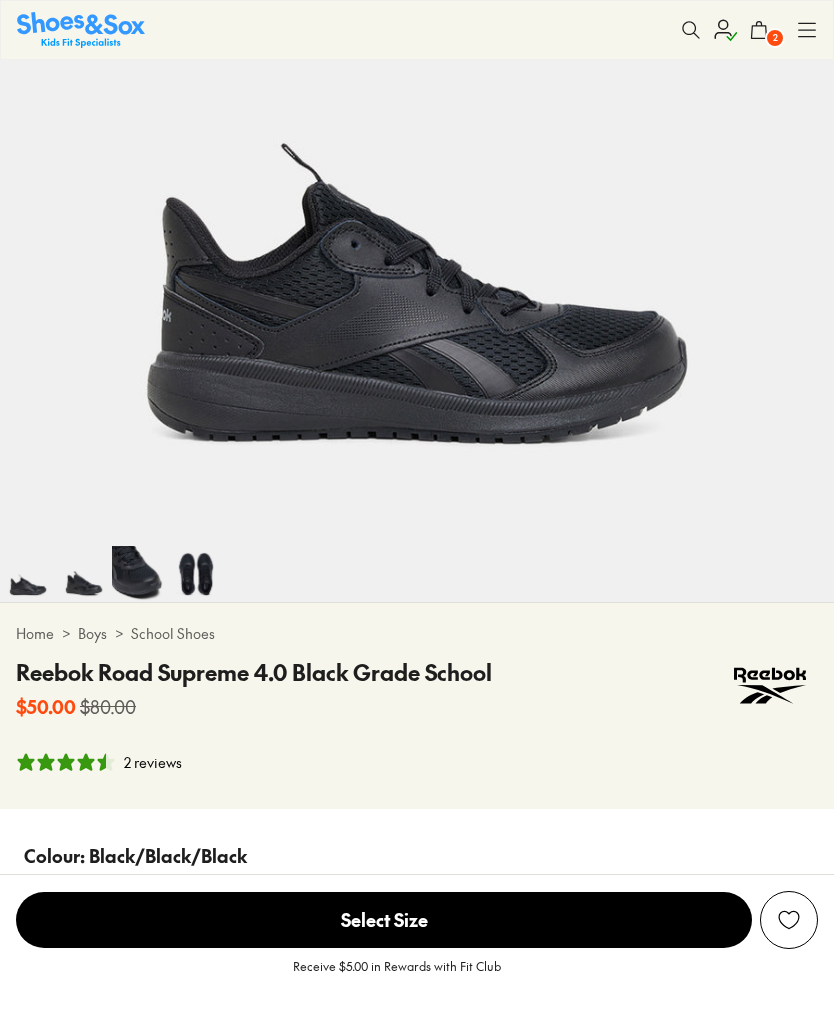 scroll, scrollTop: 876, scrollLeft: 0, axis: vertical 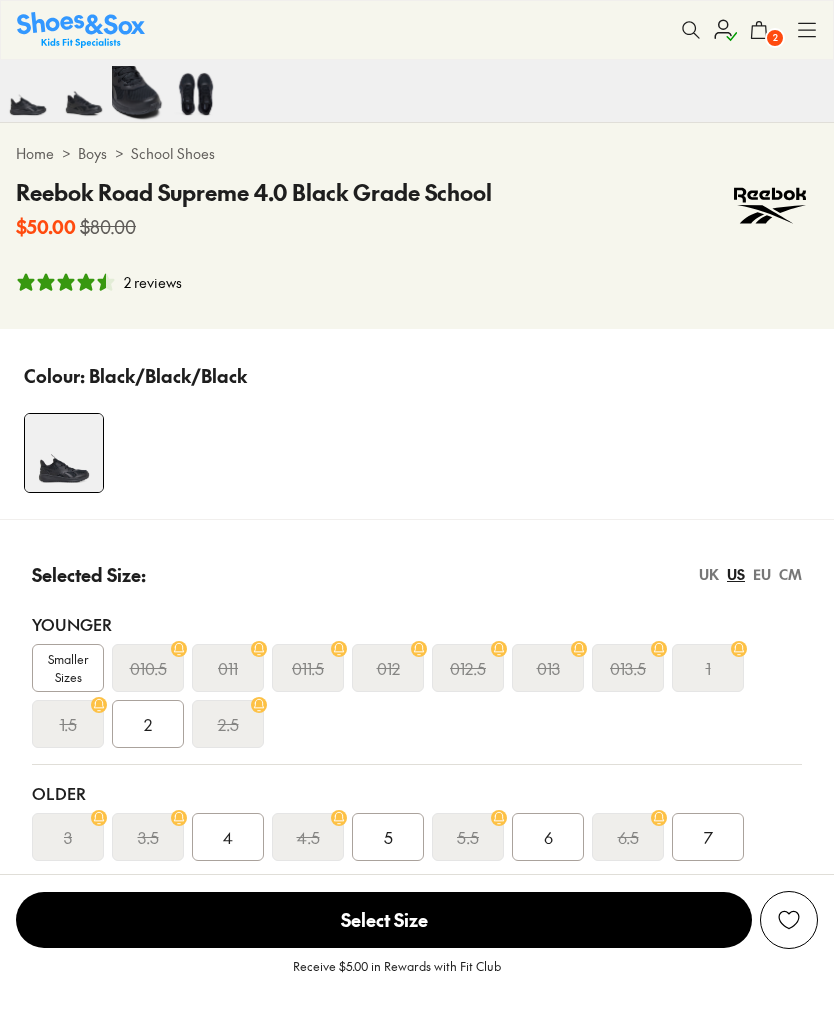 select on "*" 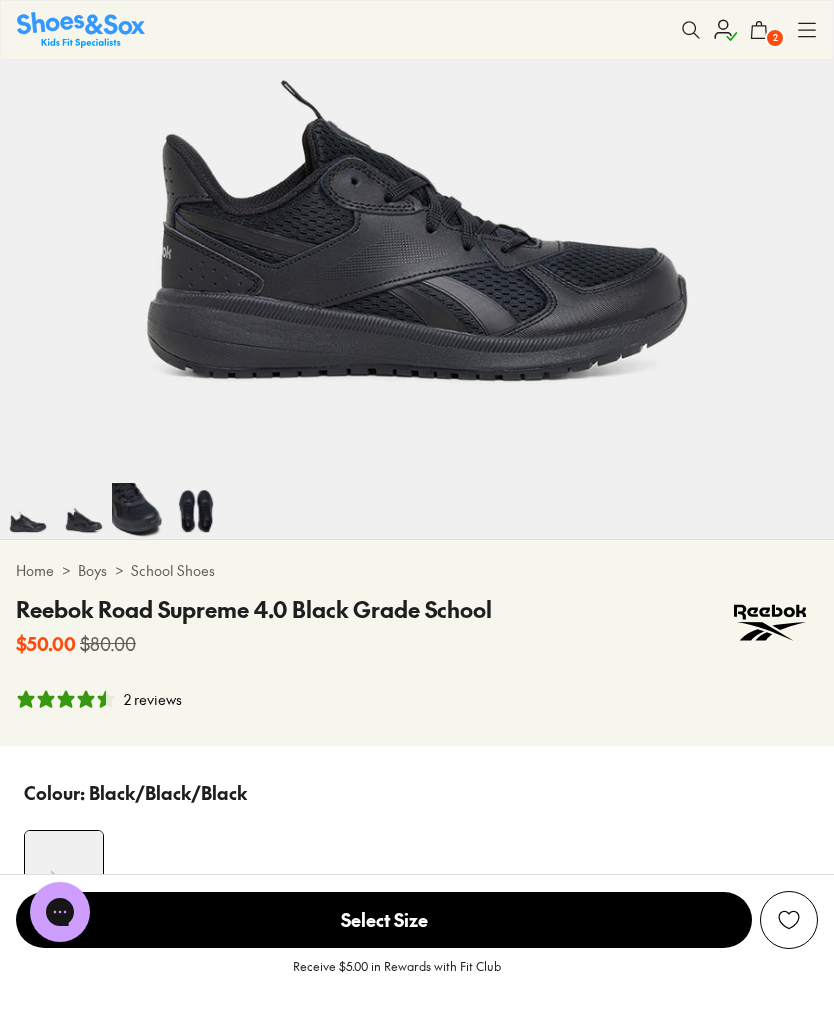 scroll, scrollTop: 336, scrollLeft: 0, axis: vertical 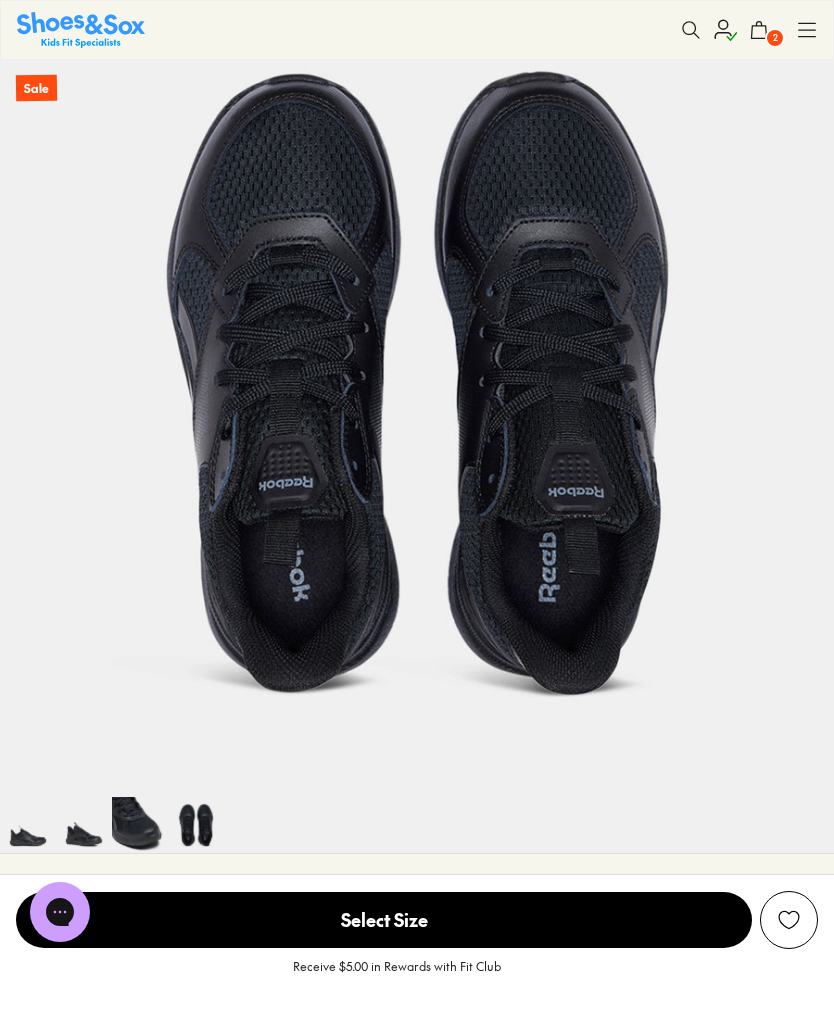 click on "2" 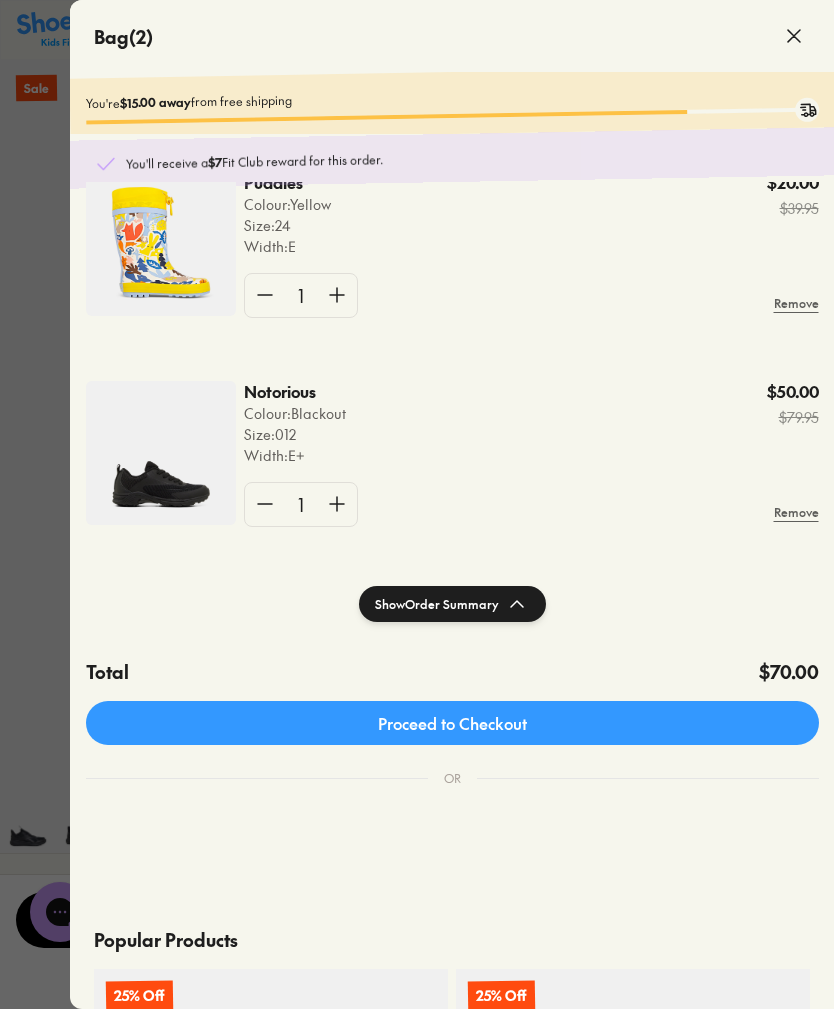 scroll, scrollTop: 48, scrollLeft: 0, axis: vertical 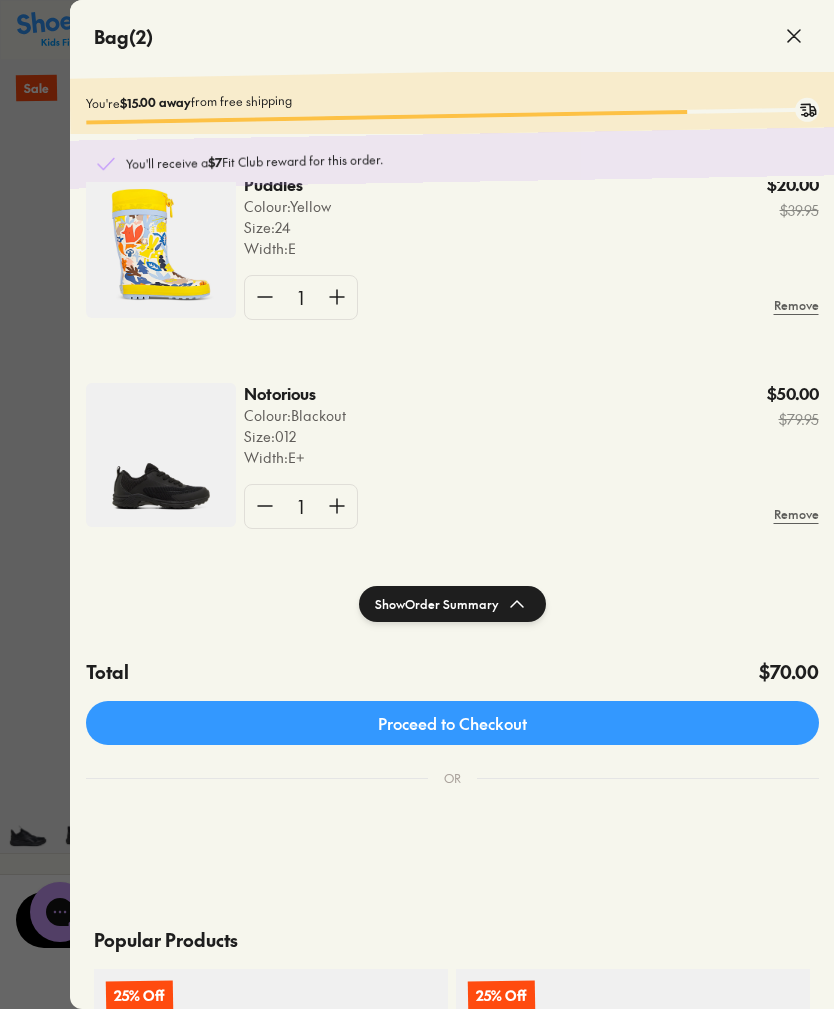 click on "Notorious" 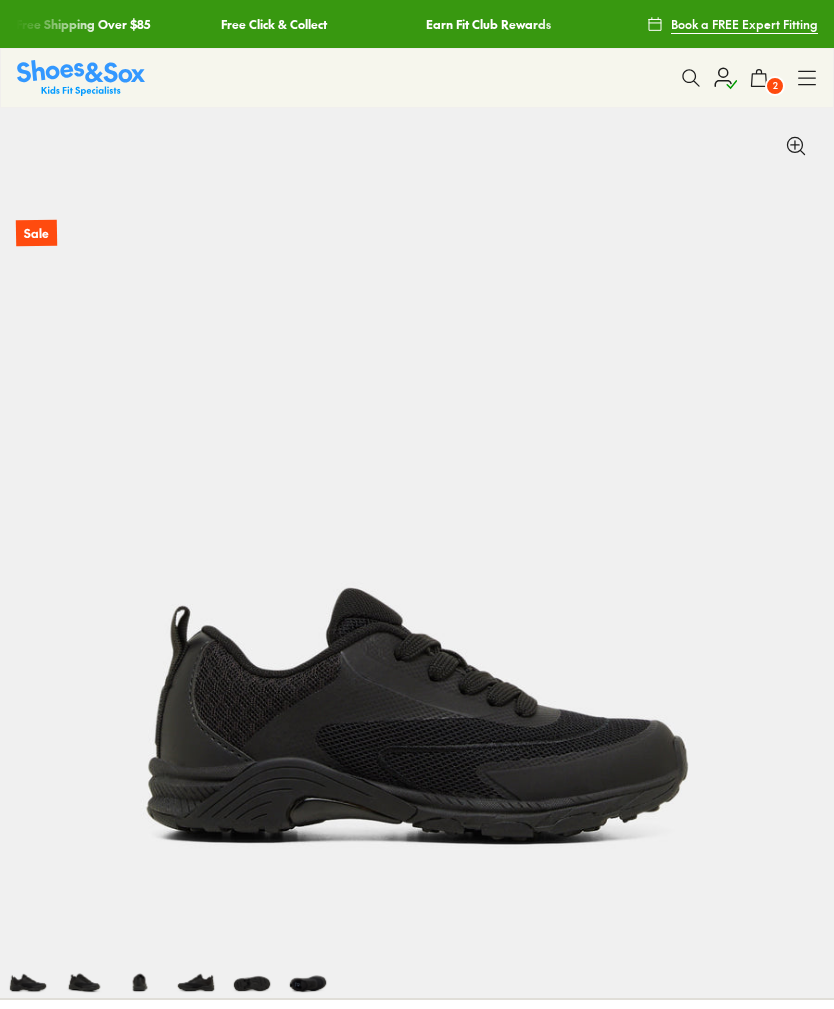 scroll, scrollTop: 84, scrollLeft: 0, axis: vertical 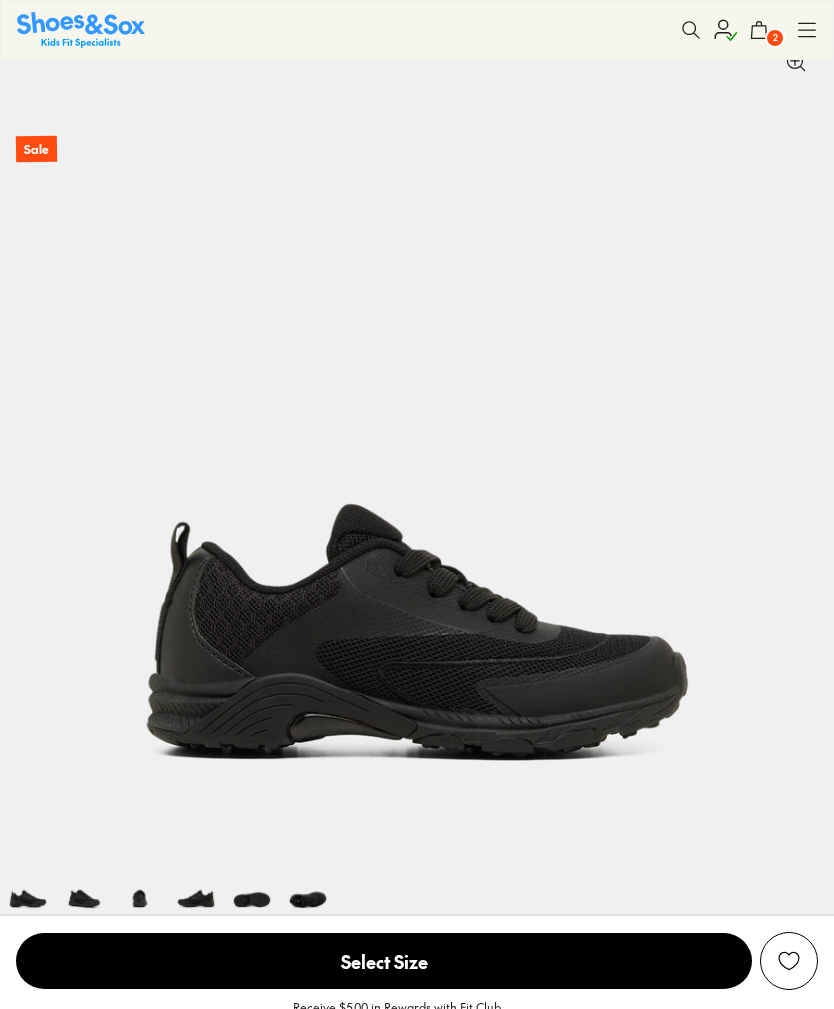 select on "*" 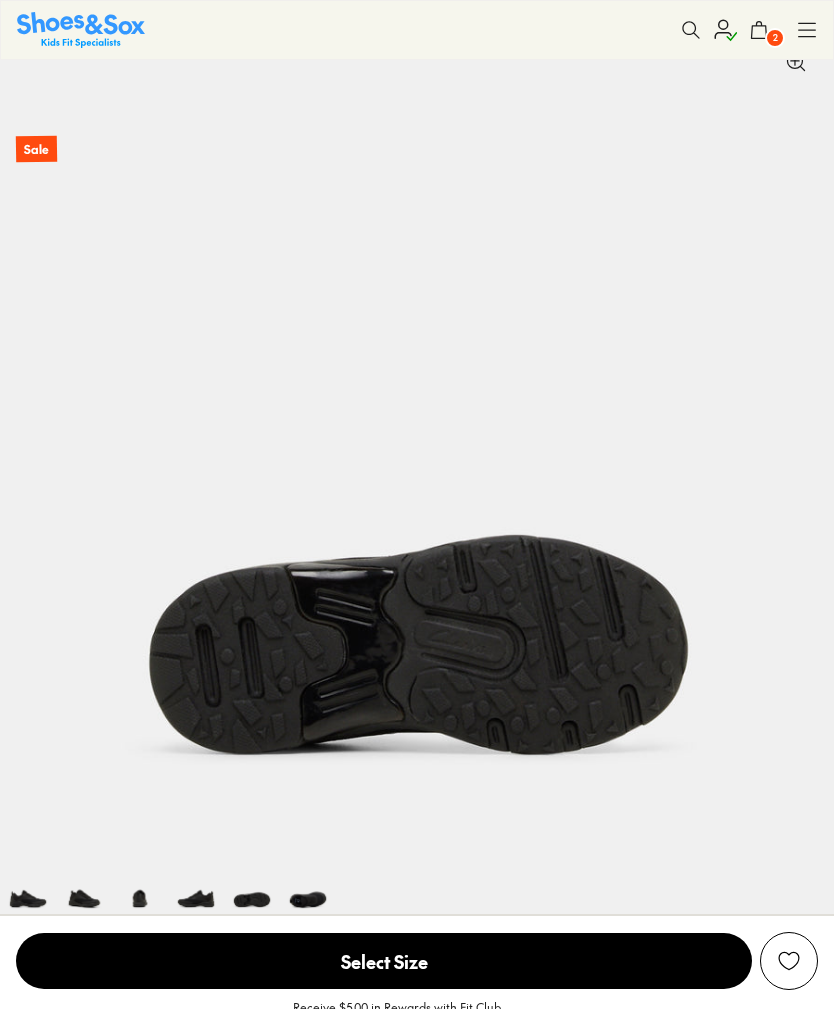 scroll, scrollTop: 0, scrollLeft: 0, axis: both 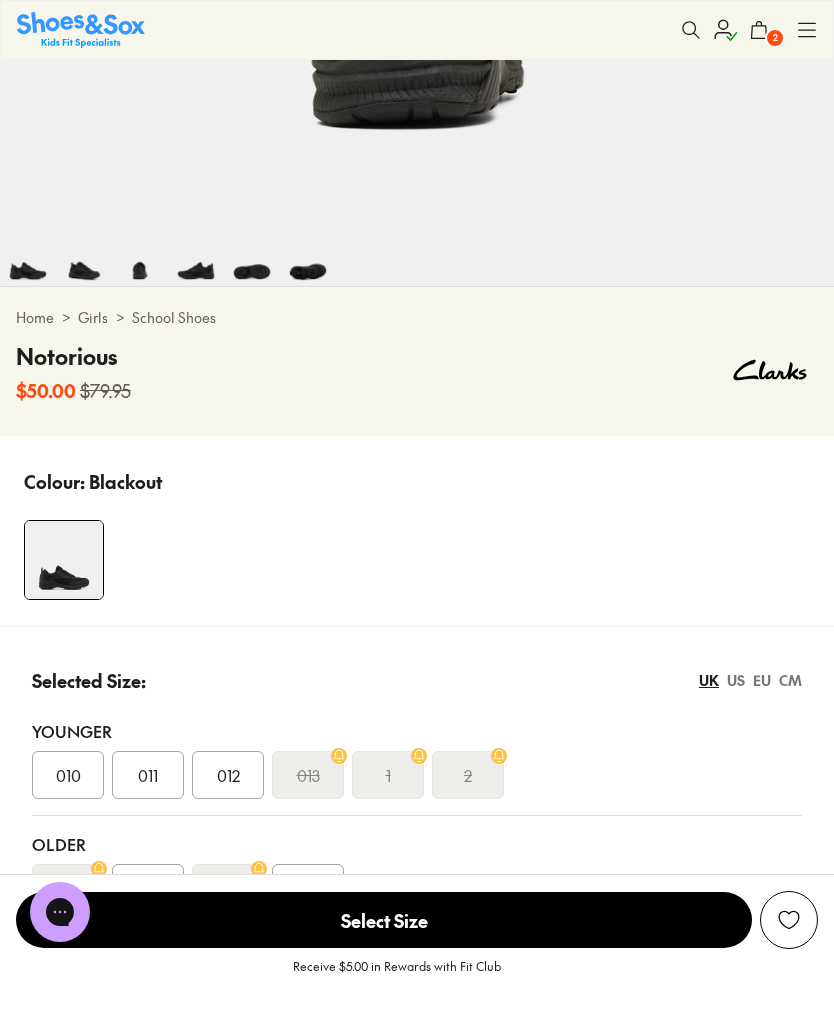 click on "Home" at bounding box center (35, 317) 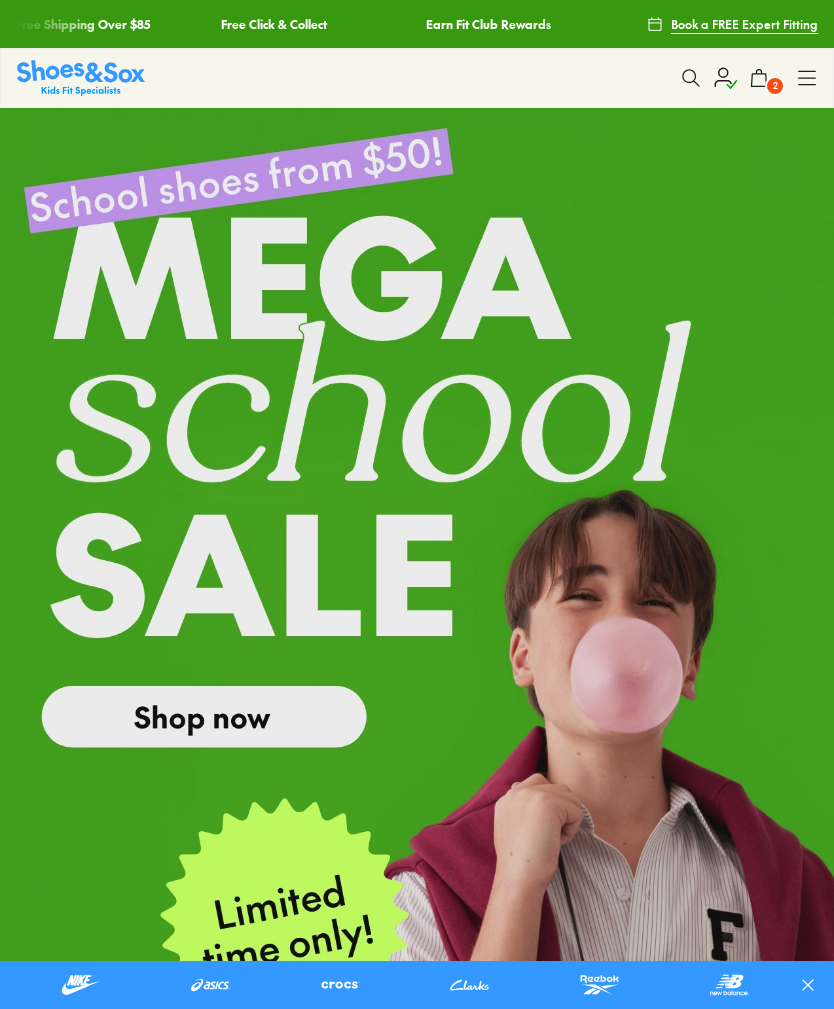 click 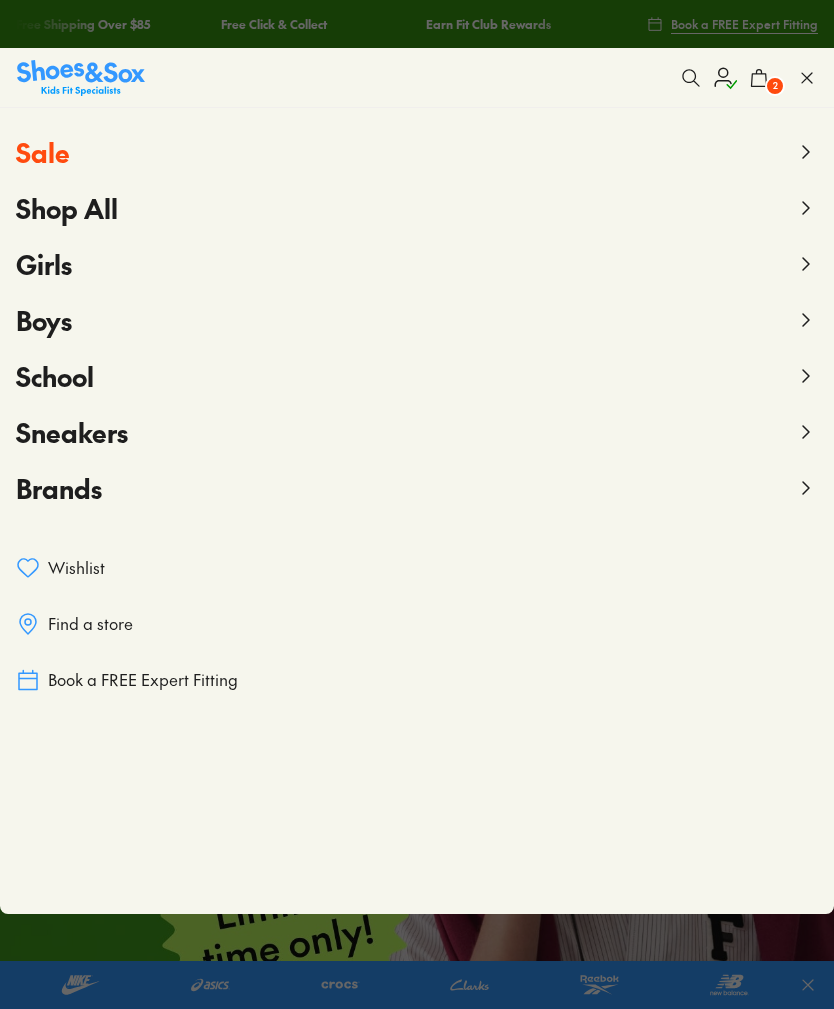 scroll, scrollTop: 0, scrollLeft: 0, axis: both 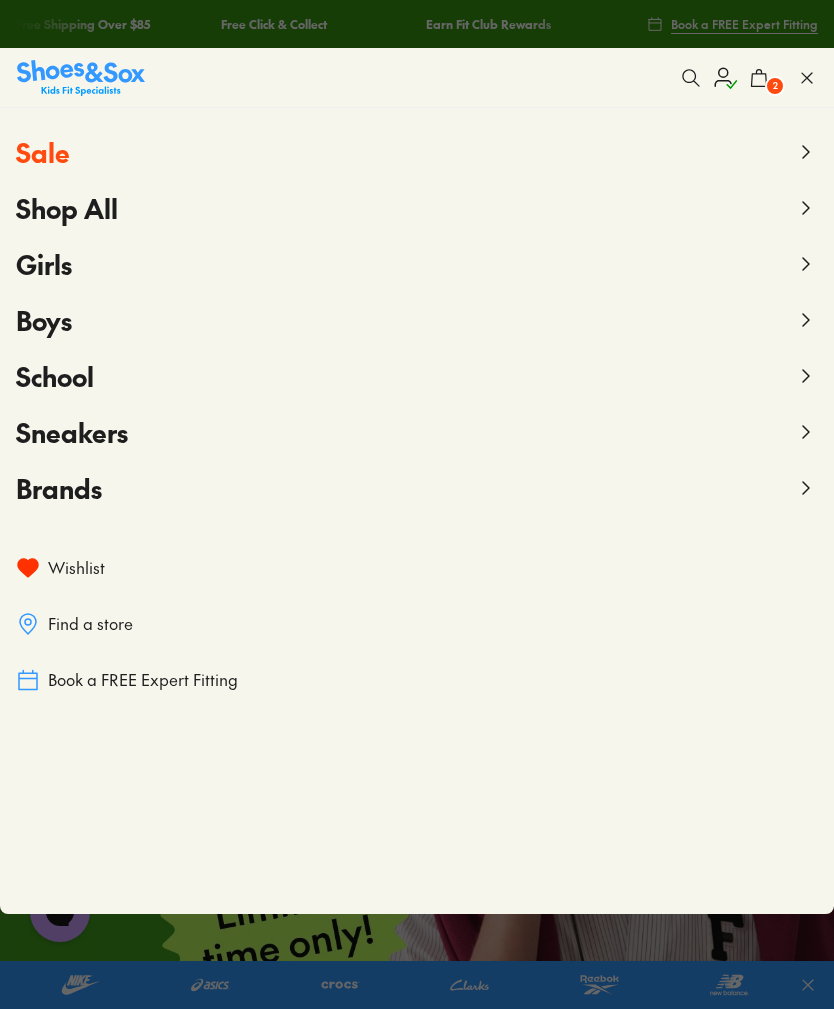 click on "Sneakers" at bounding box center (72, 432) 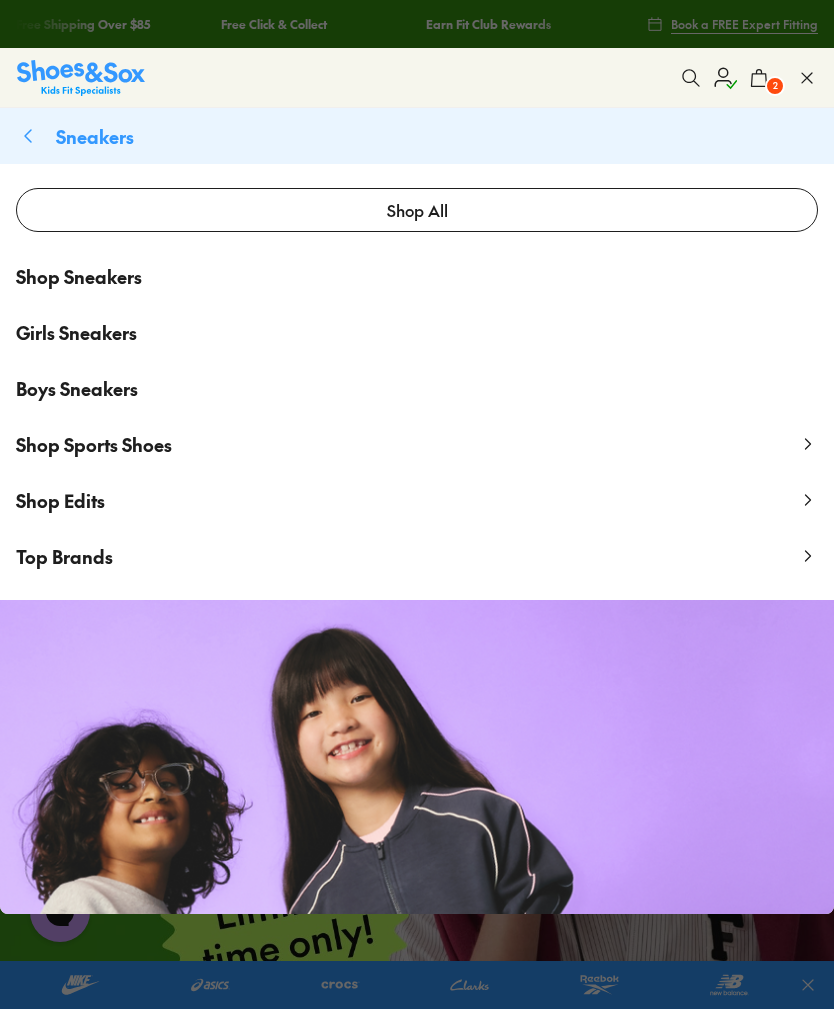 click on "Shop Sneakers" at bounding box center [79, 276] 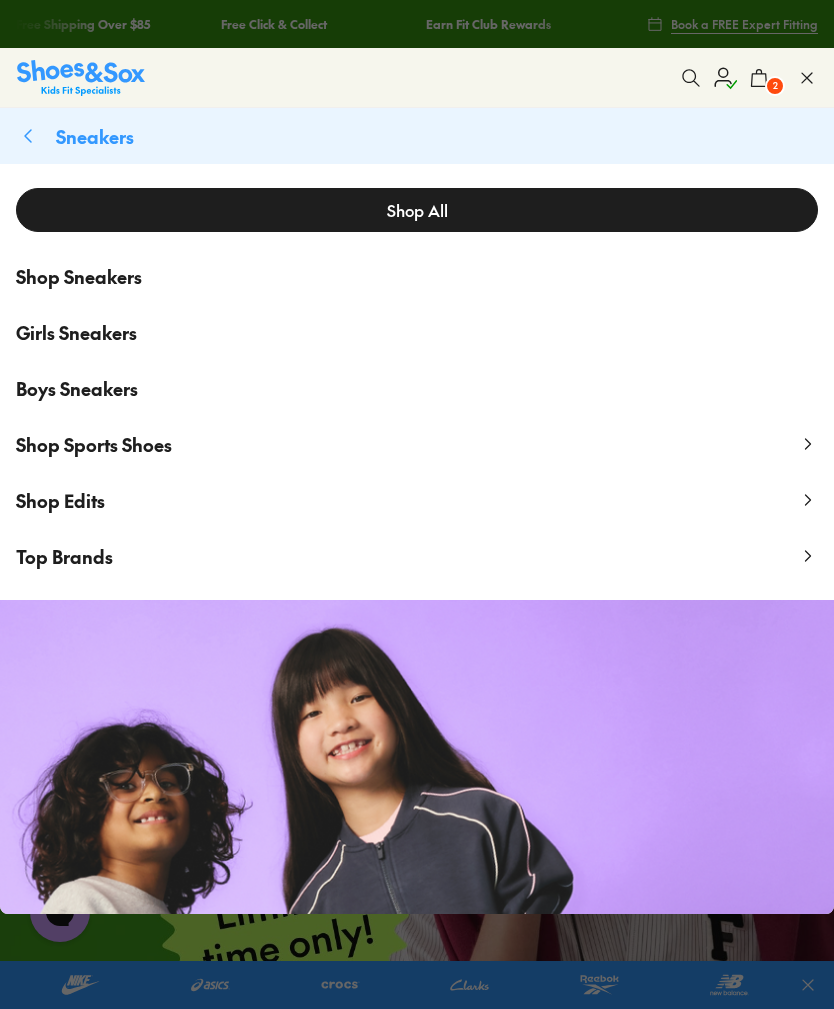 click on "Shop All" at bounding box center (417, 210) 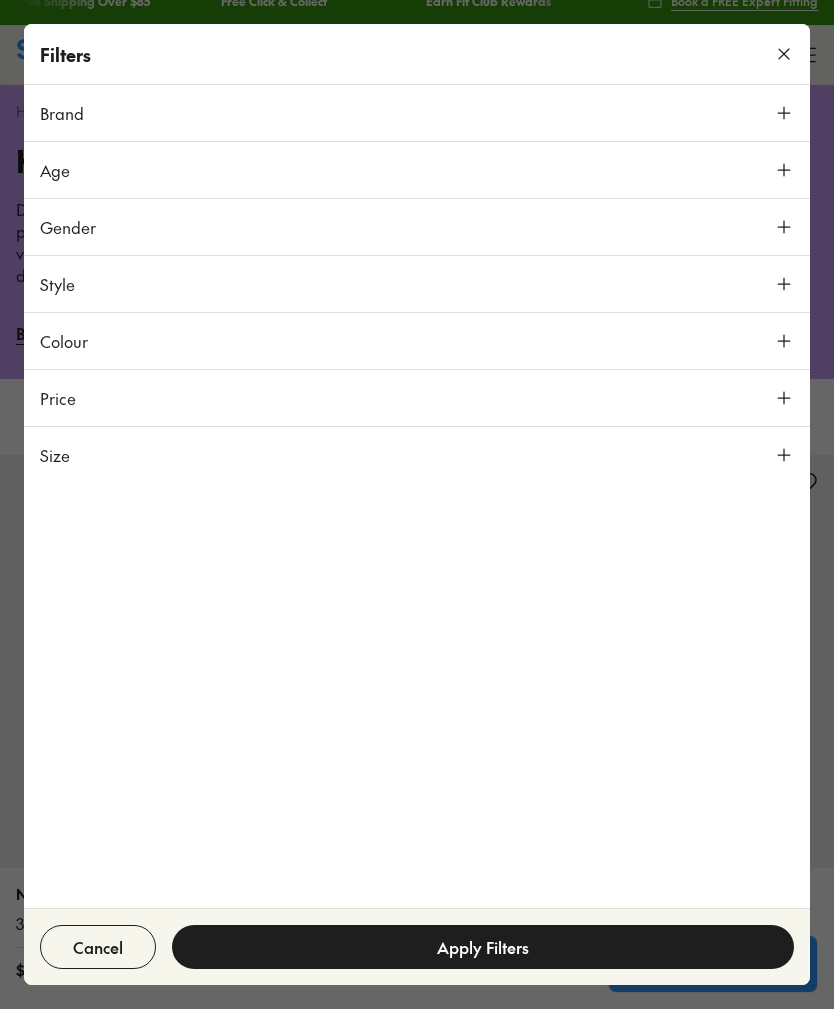 scroll, scrollTop: 23, scrollLeft: 0, axis: vertical 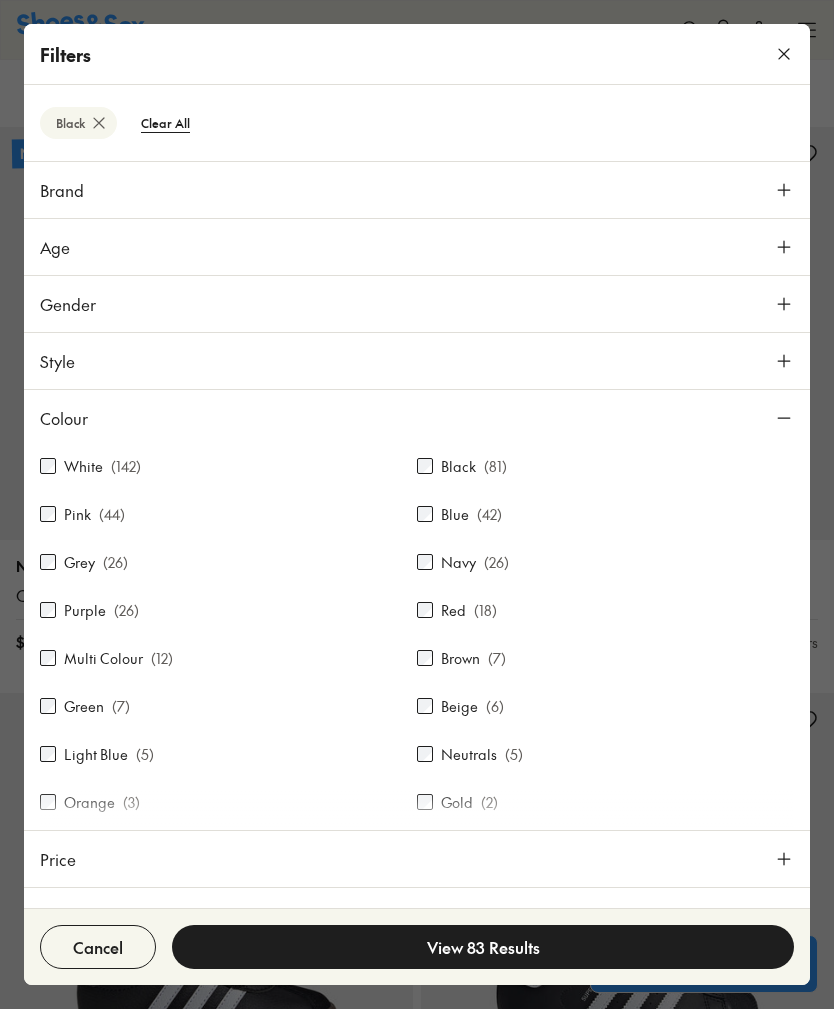 click on "View 83 Results" at bounding box center (483, 947) 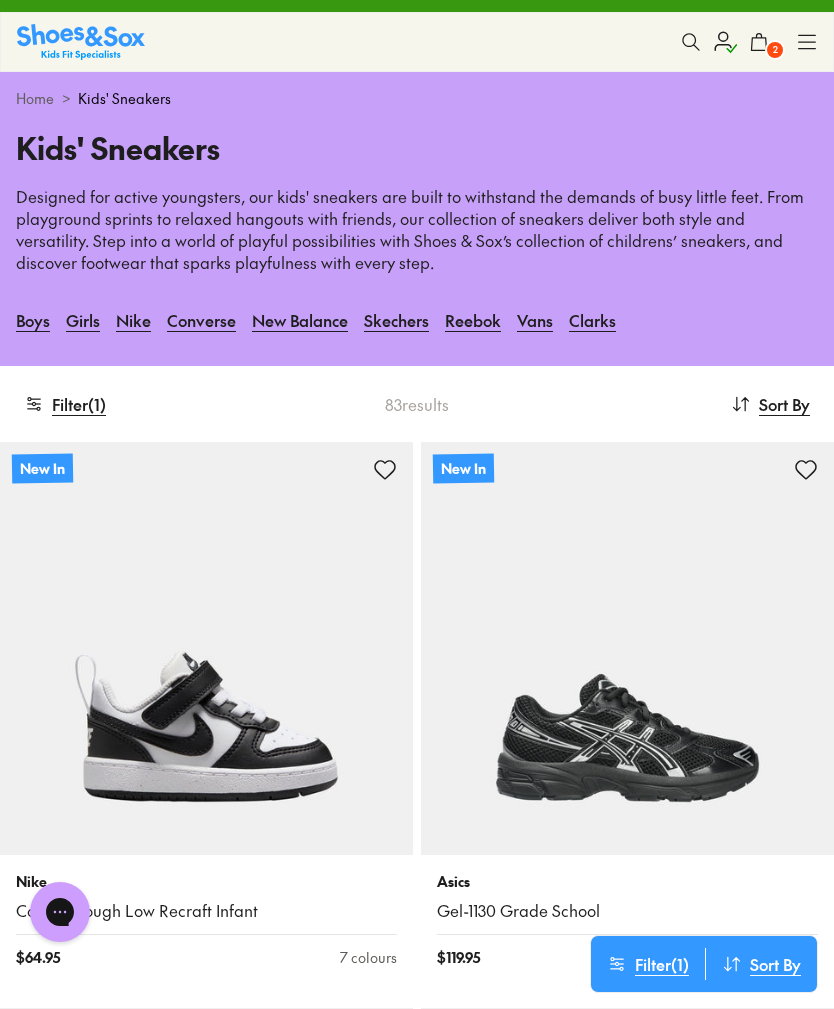 scroll, scrollTop: 37, scrollLeft: 0, axis: vertical 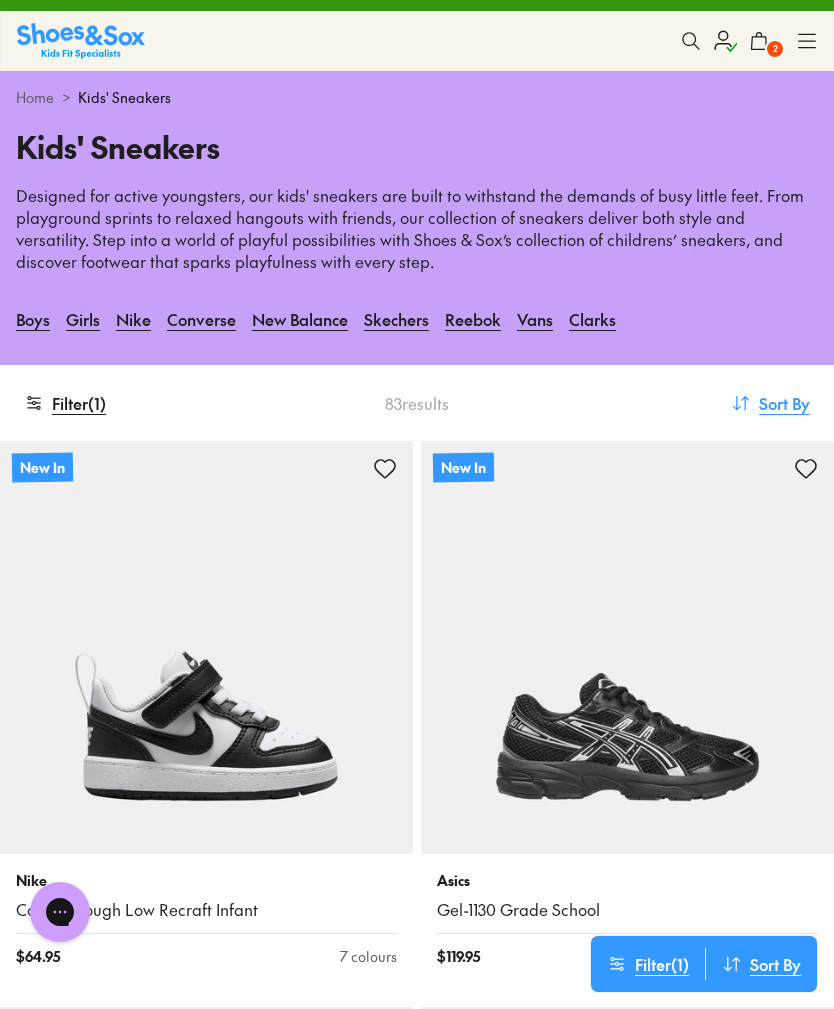 click on "Sort By" at bounding box center (784, 403) 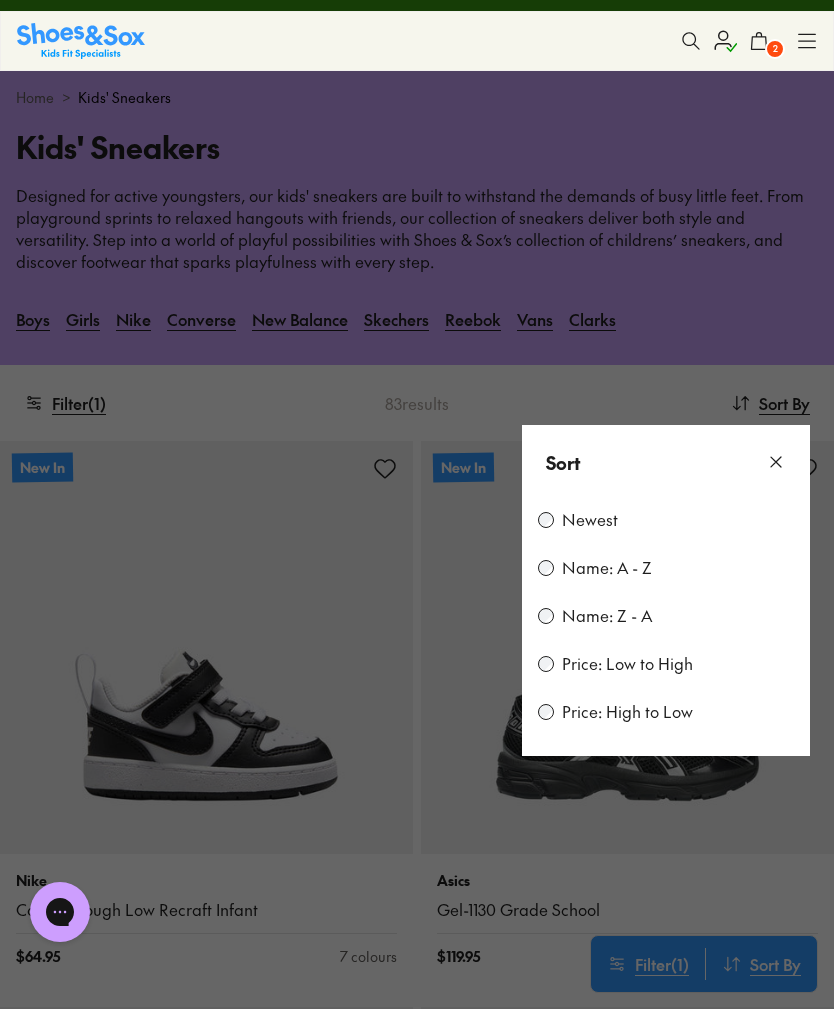 click on "Price: Low to High" at bounding box center [627, 664] 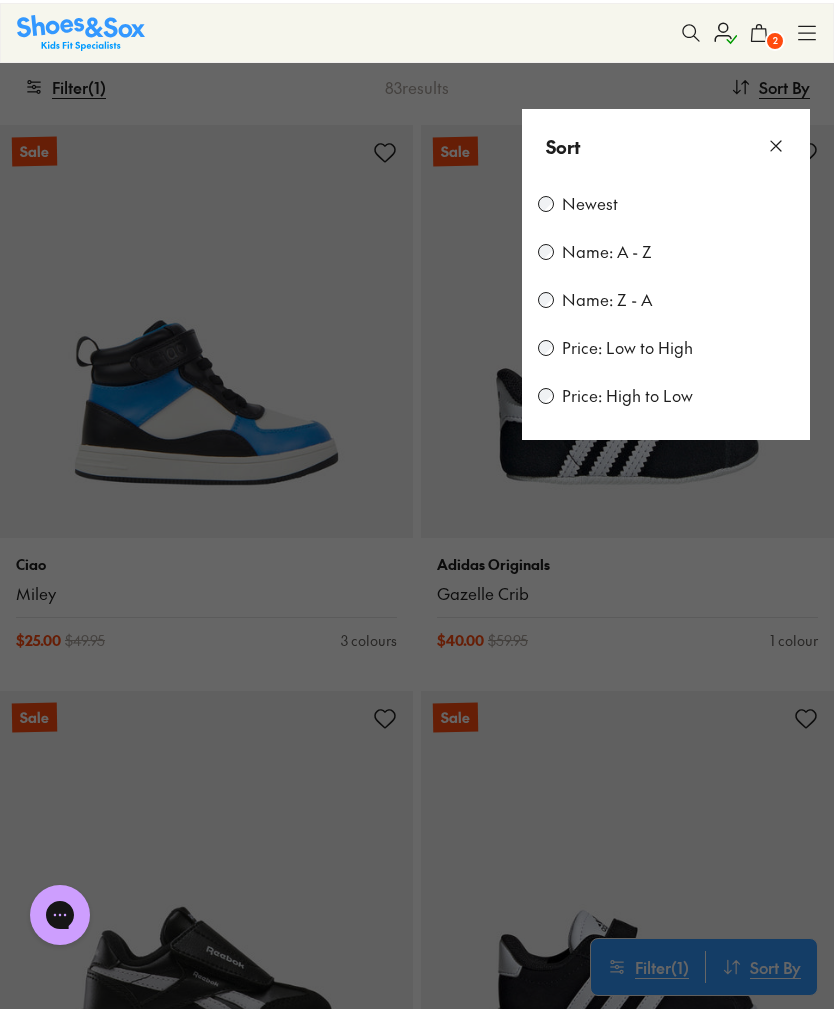 scroll, scrollTop: 344, scrollLeft: 0, axis: vertical 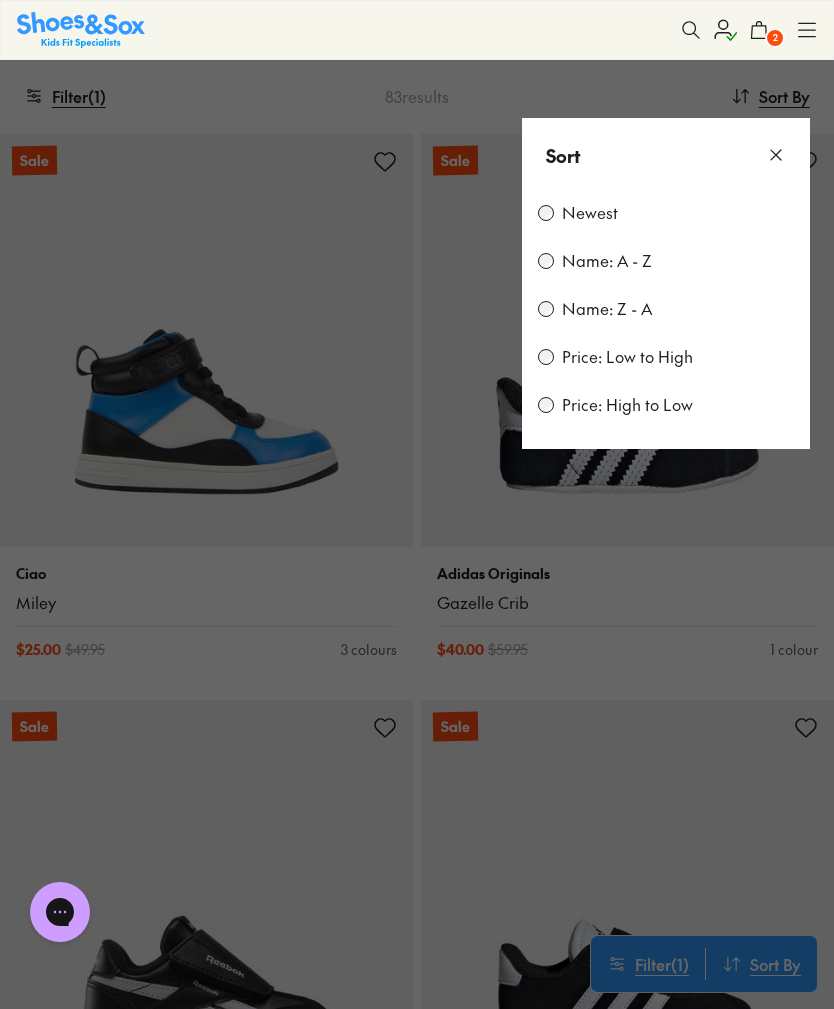 click 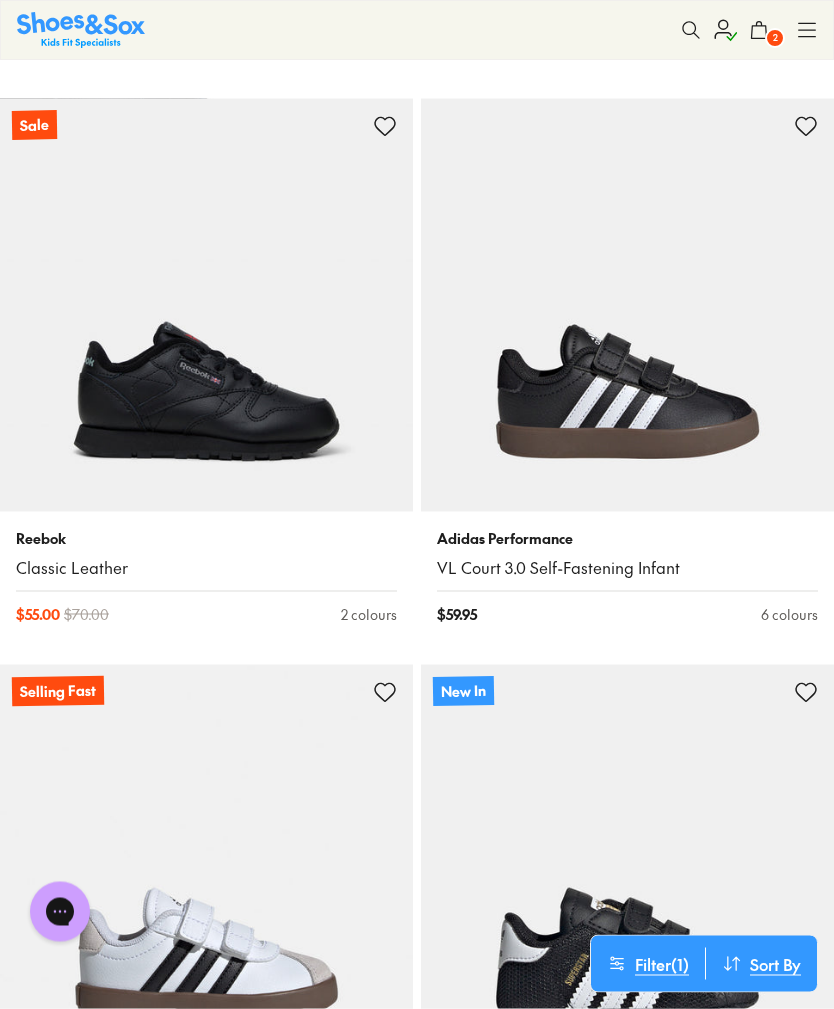 scroll, scrollTop: 6623, scrollLeft: 0, axis: vertical 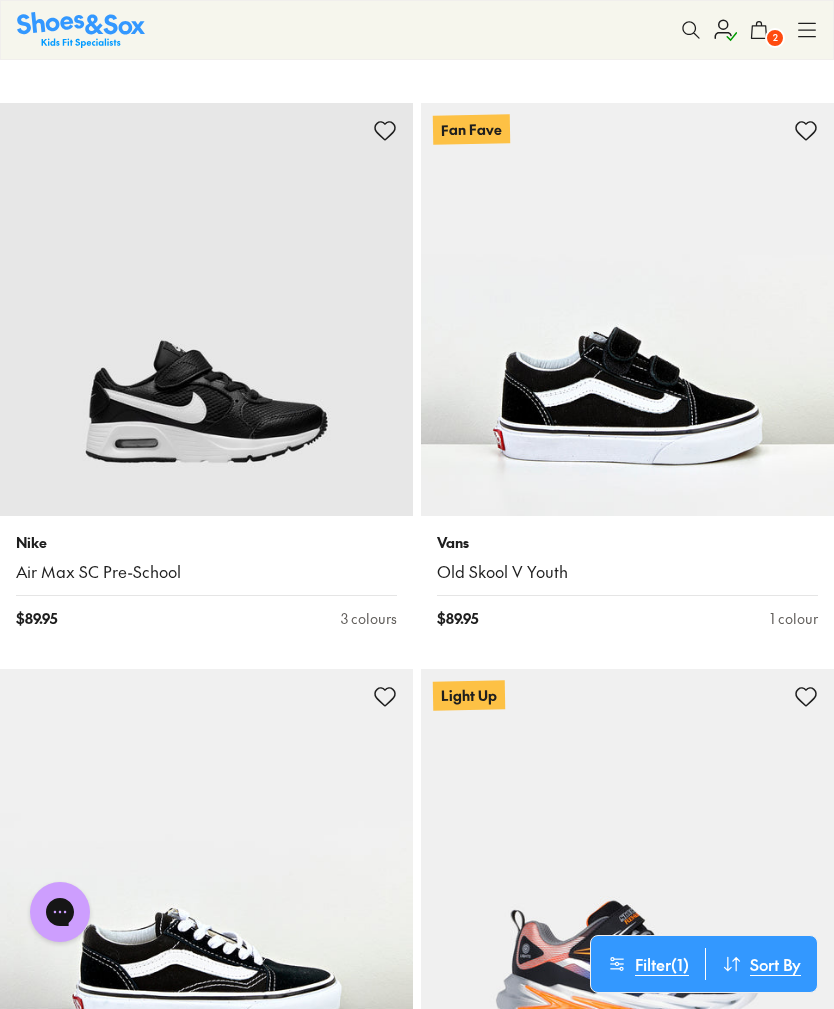 click 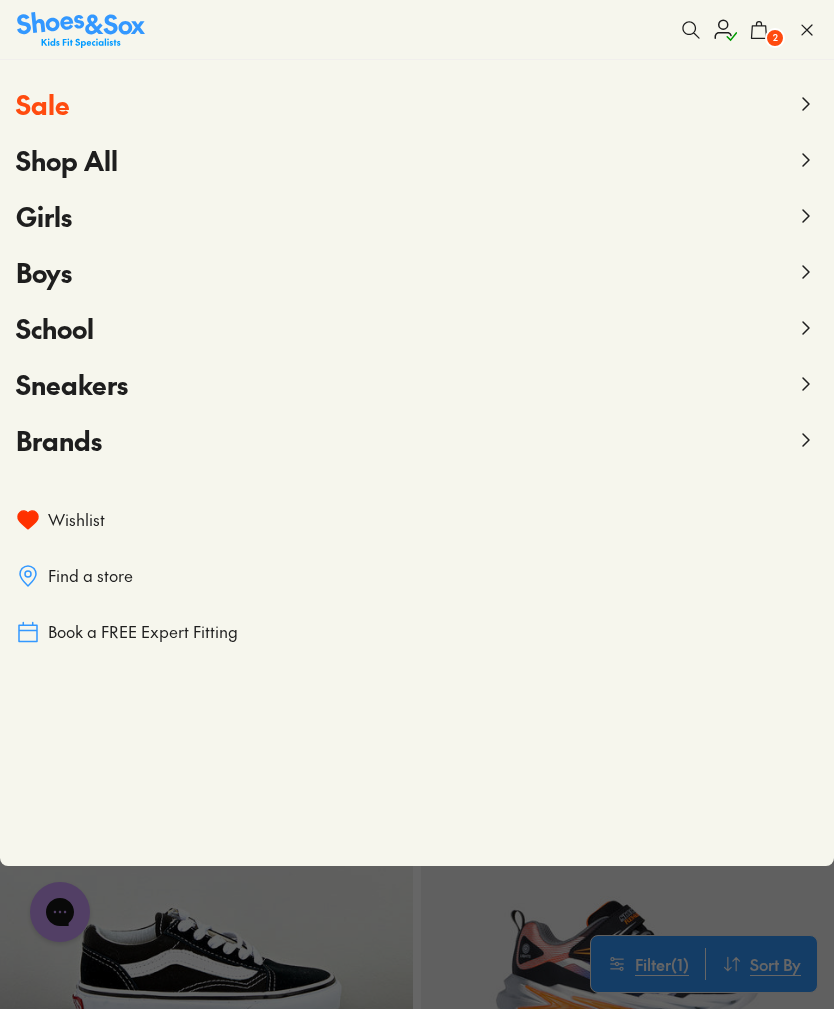 click on "School" at bounding box center (55, 328) 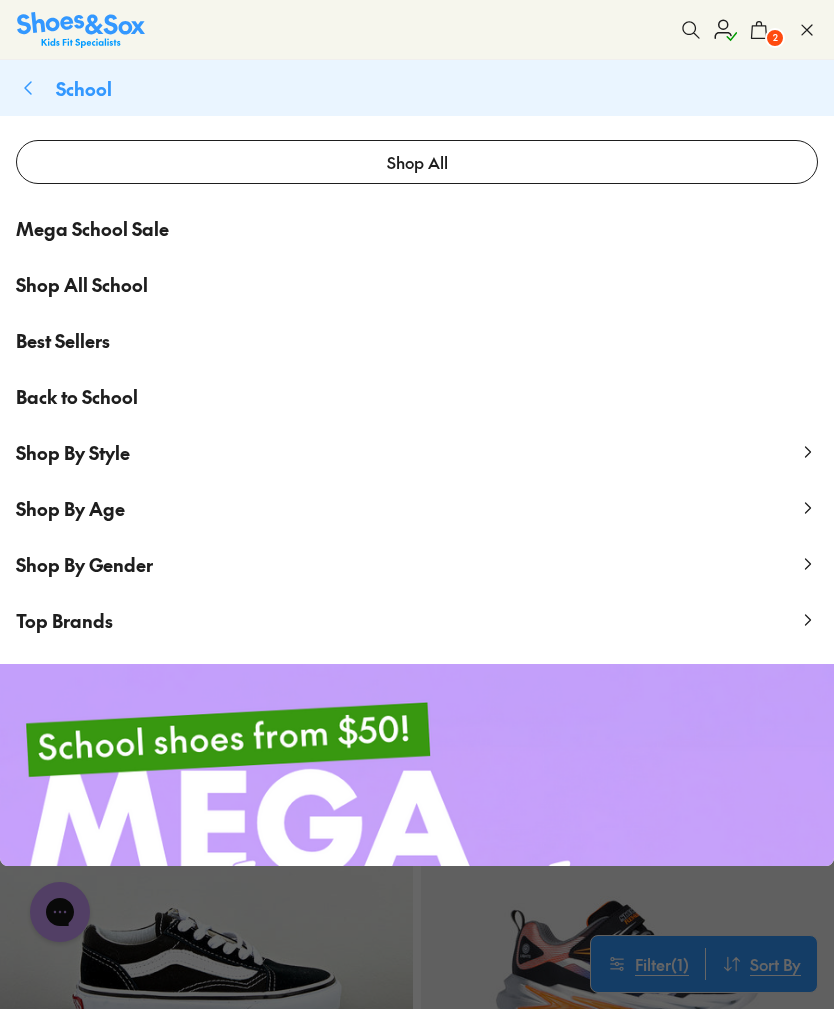 click on "Shop All School" at bounding box center (417, 284) 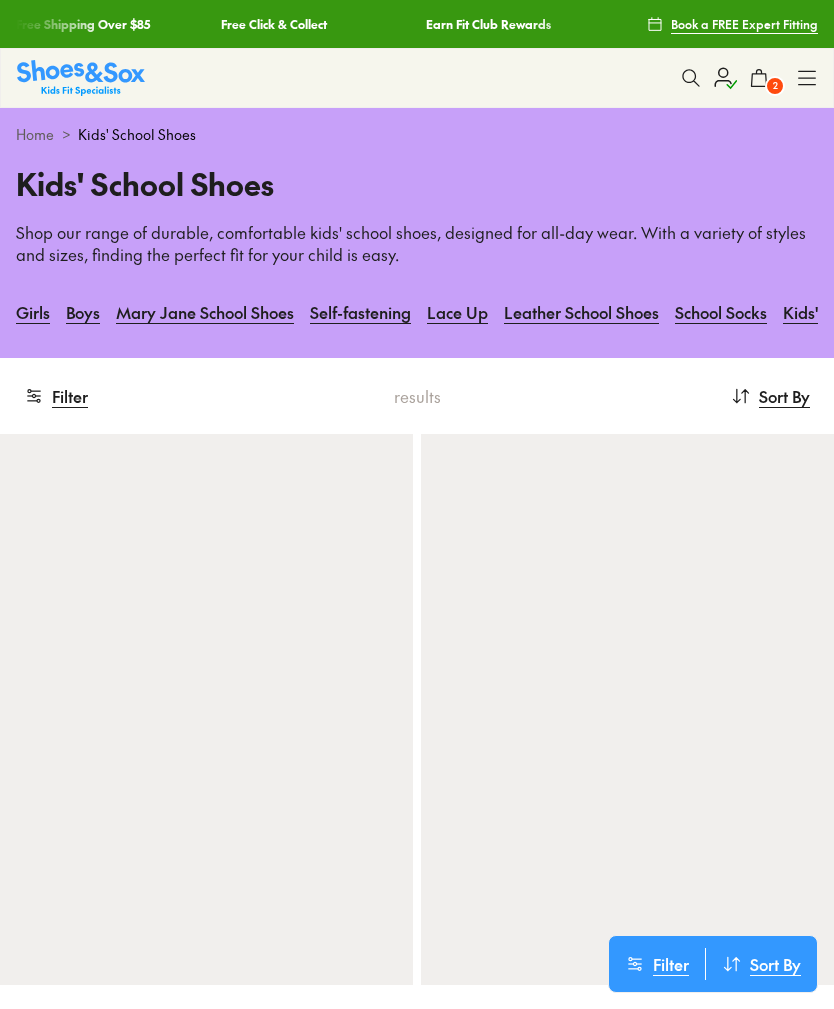 scroll, scrollTop: 0, scrollLeft: 0, axis: both 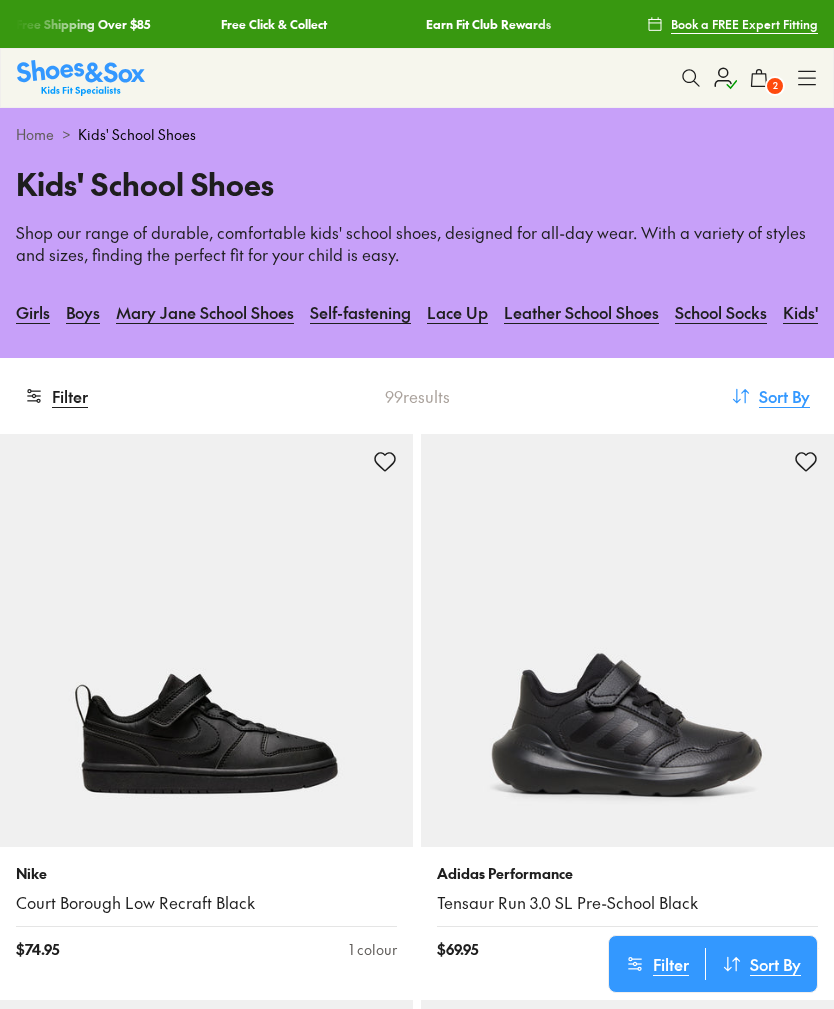 click on "Sort By" at bounding box center (784, 396) 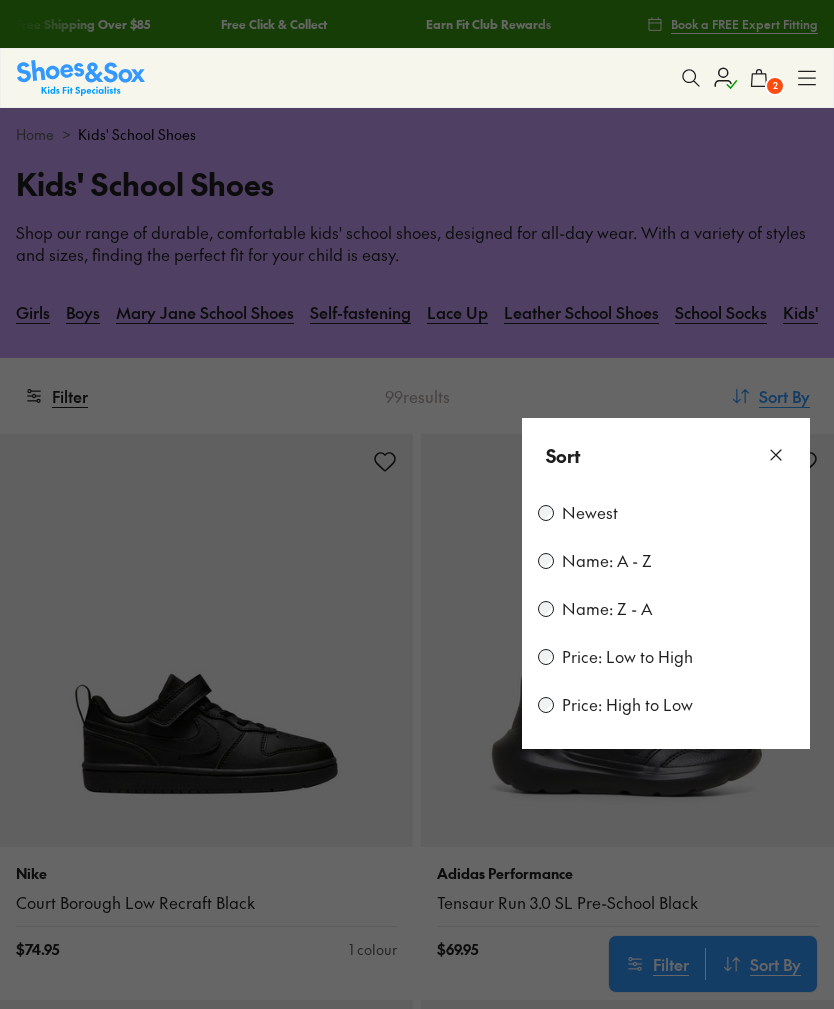 scroll, scrollTop: 0, scrollLeft: 0, axis: both 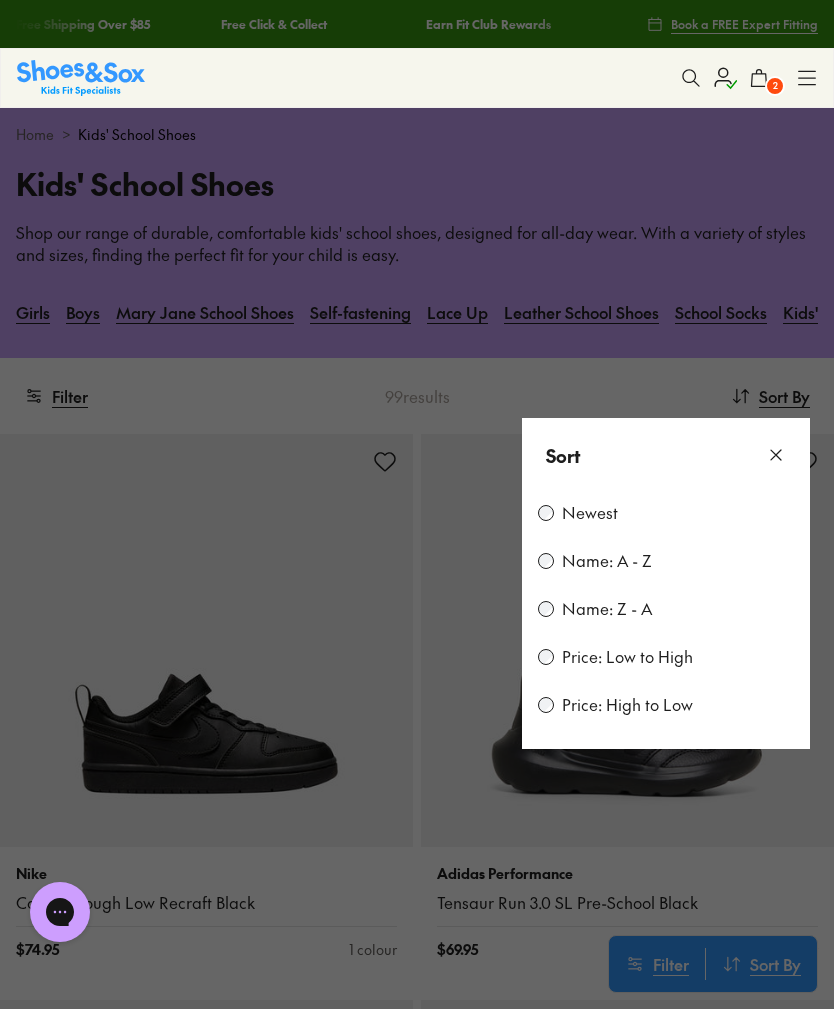 click on "Price: Low to High" at bounding box center (627, 657) 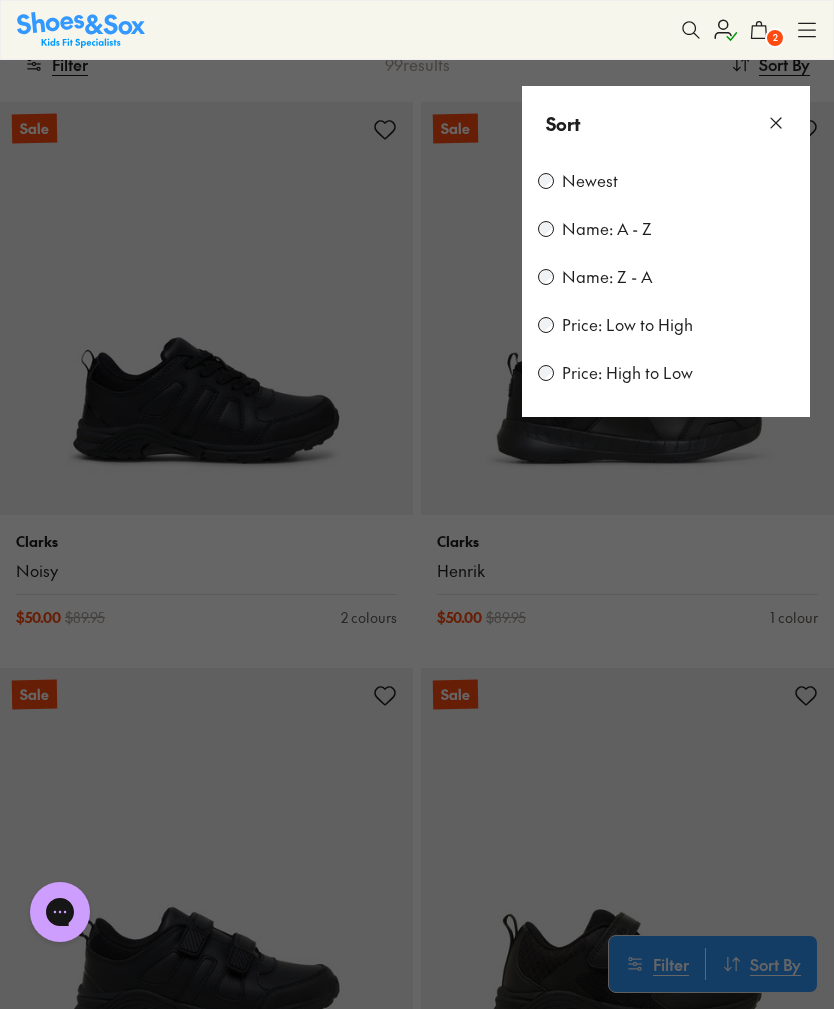 click 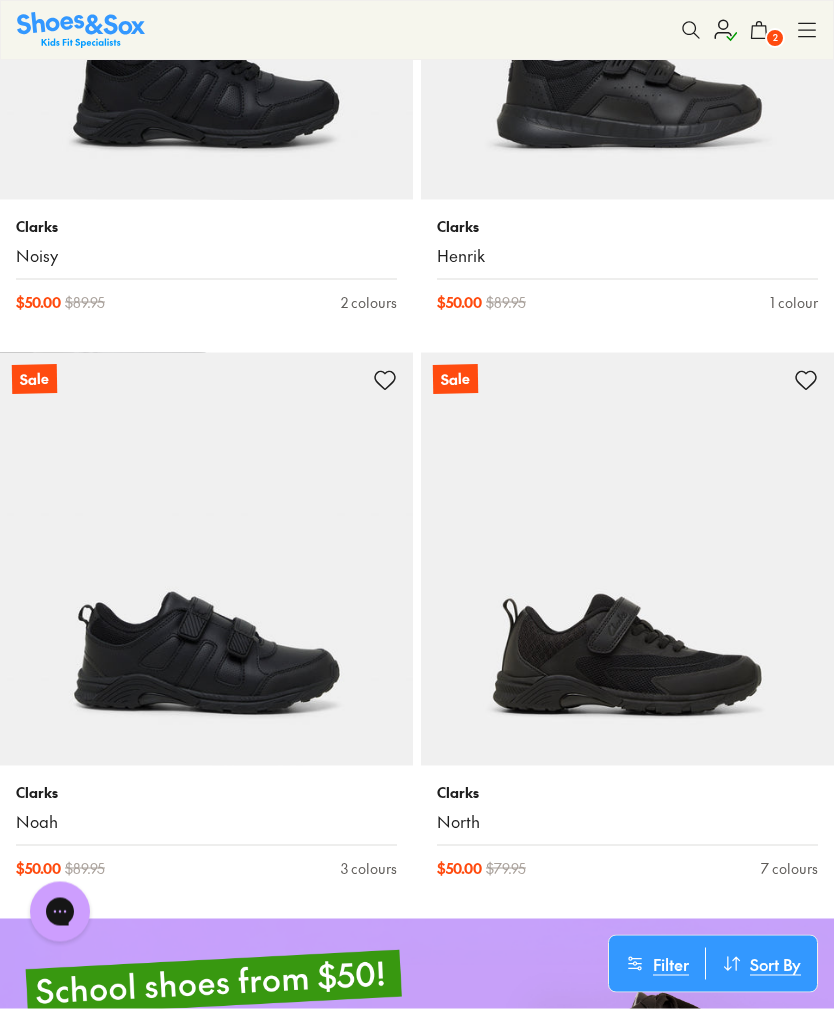 scroll, scrollTop: 765, scrollLeft: 0, axis: vertical 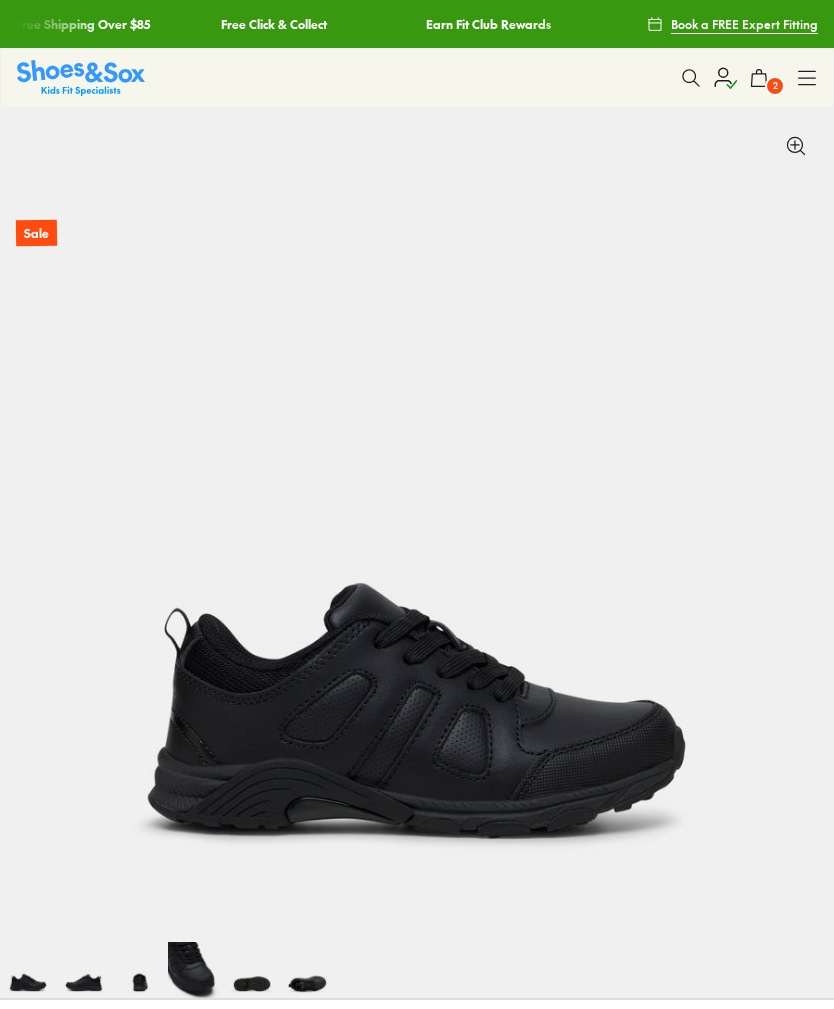 select on "*" 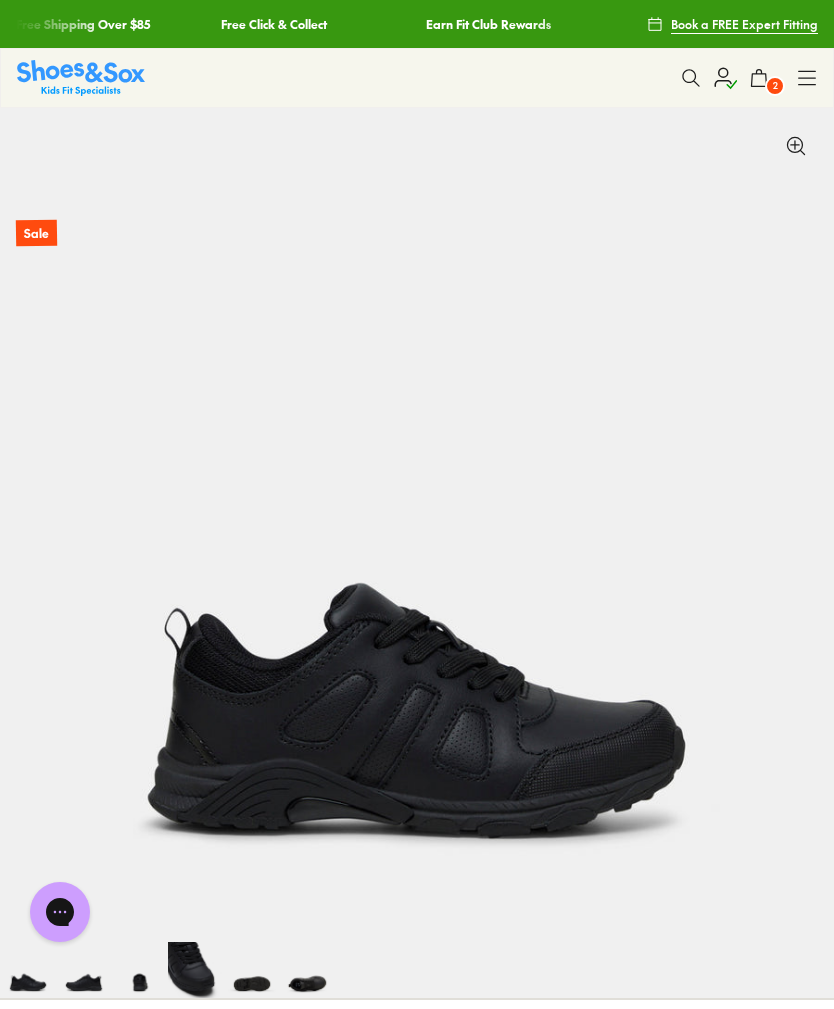 scroll, scrollTop: 0, scrollLeft: 0, axis: both 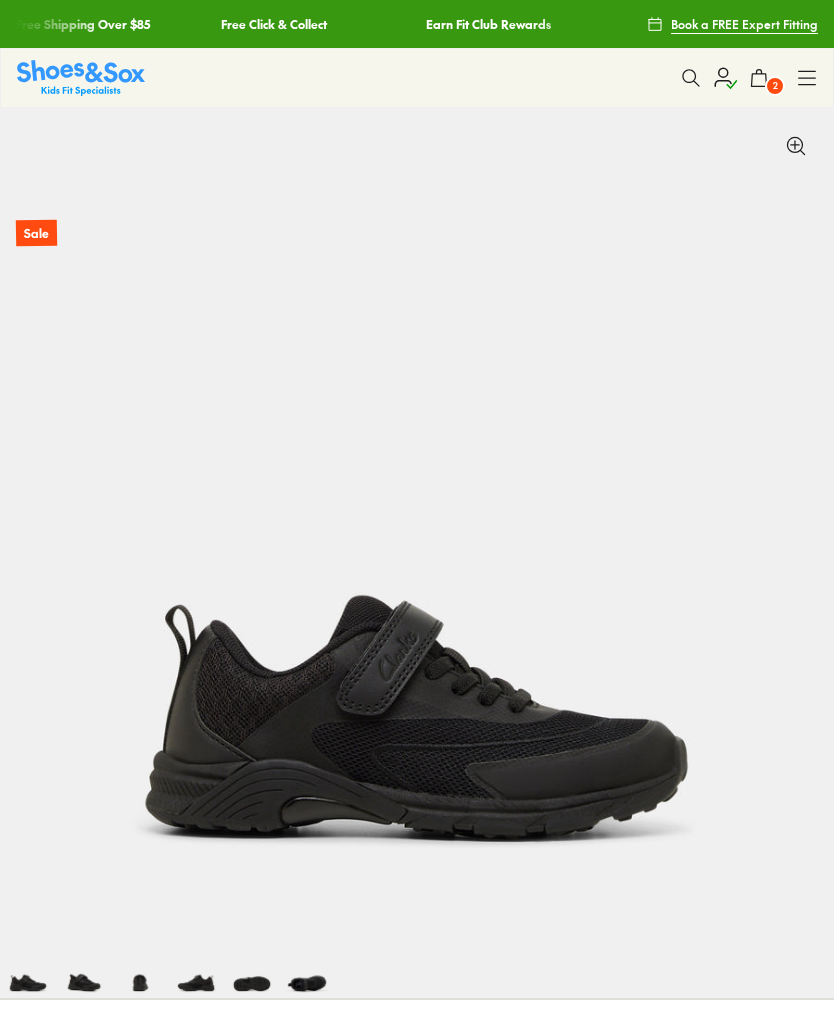select on "*" 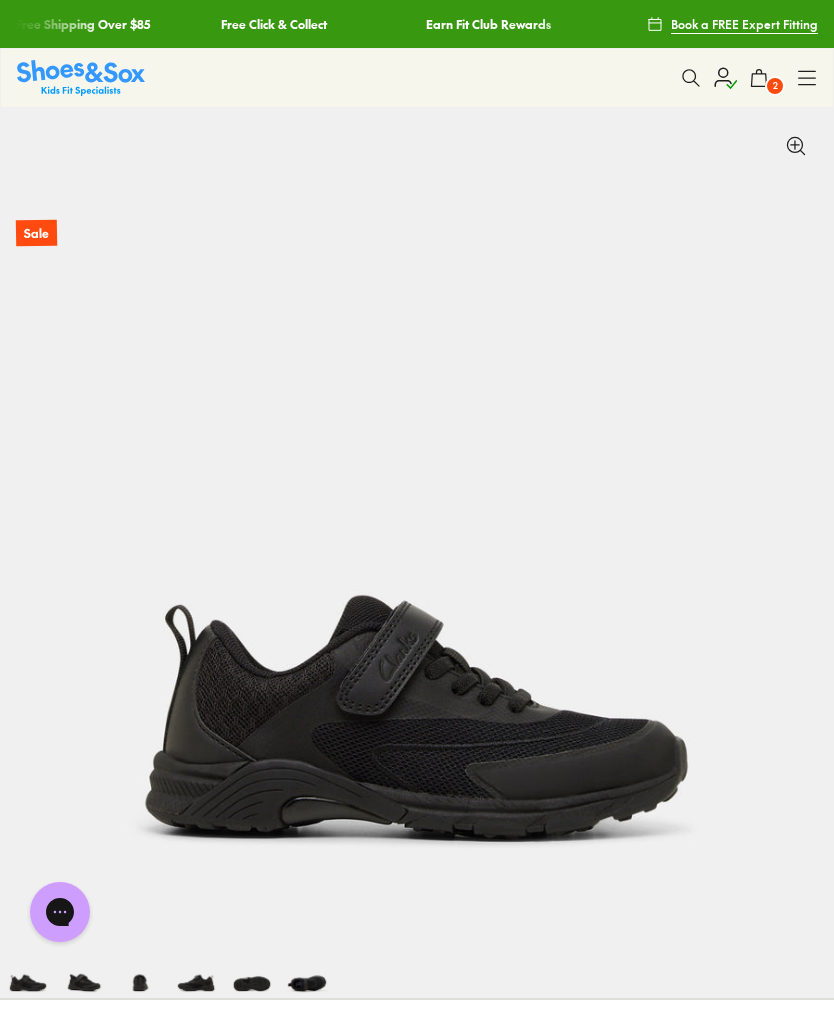 scroll, scrollTop: 160, scrollLeft: 0, axis: vertical 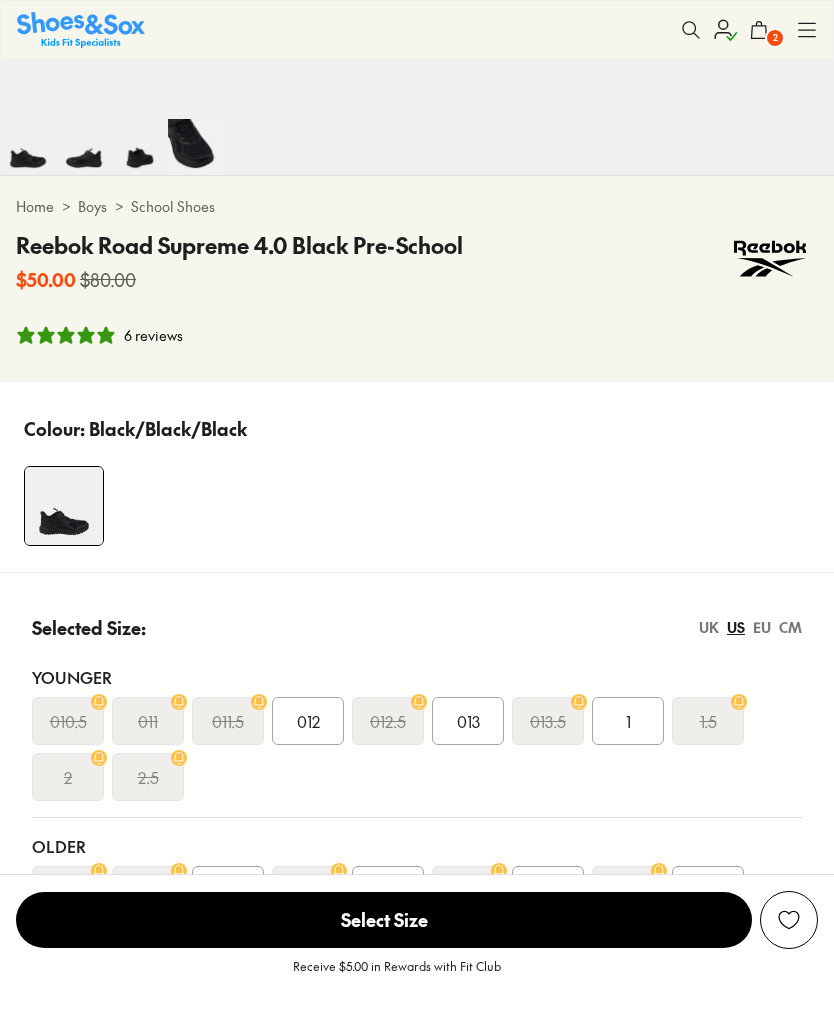 click on "Younger" at bounding box center [417, 677] 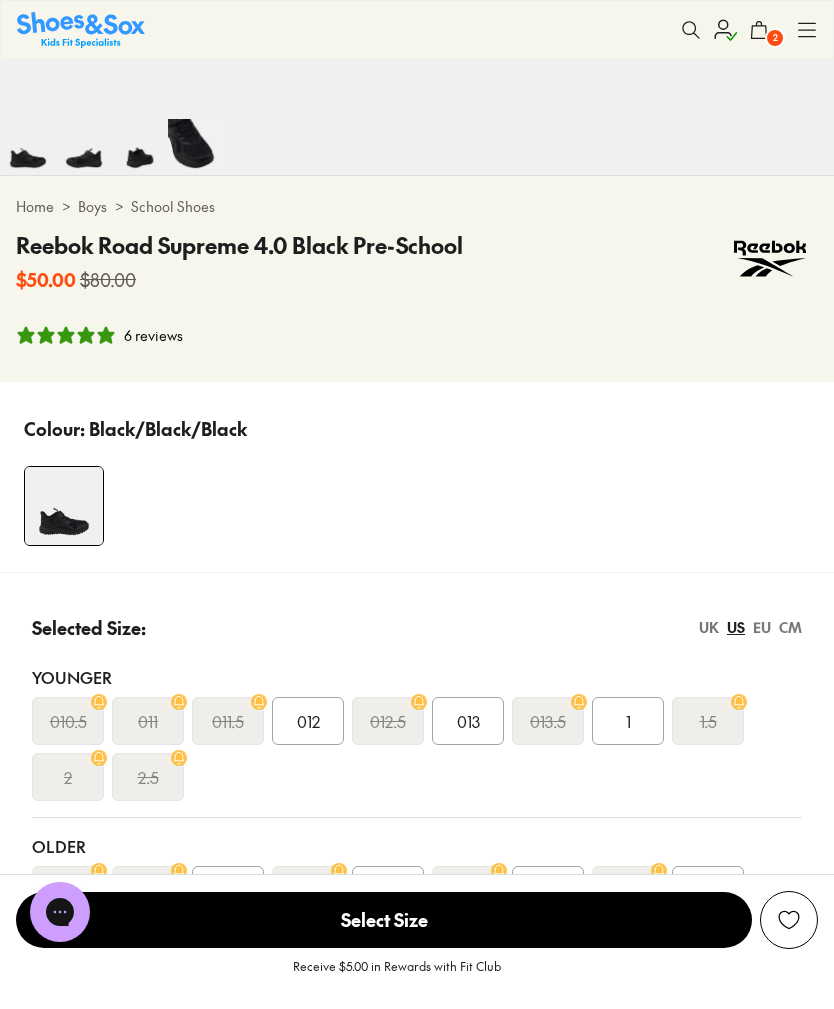 scroll, scrollTop: 0, scrollLeft: 0, axis: both 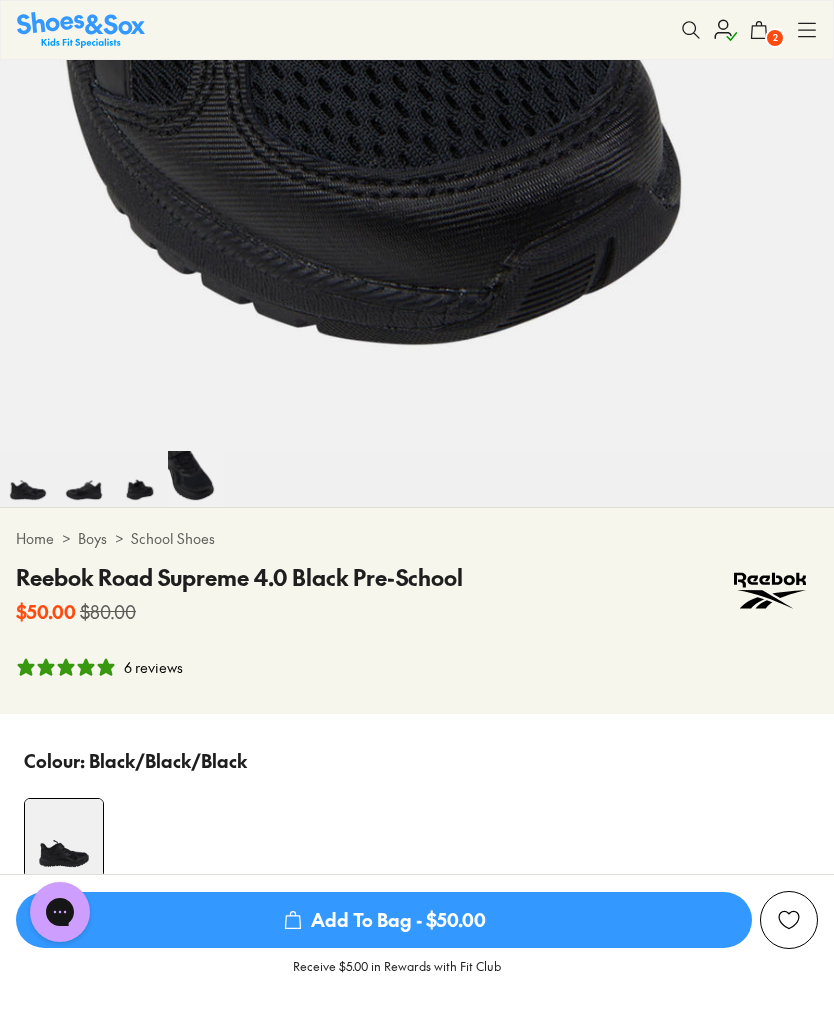 click on "Add To Bag - $50.00" at bounding box center (384, 920) 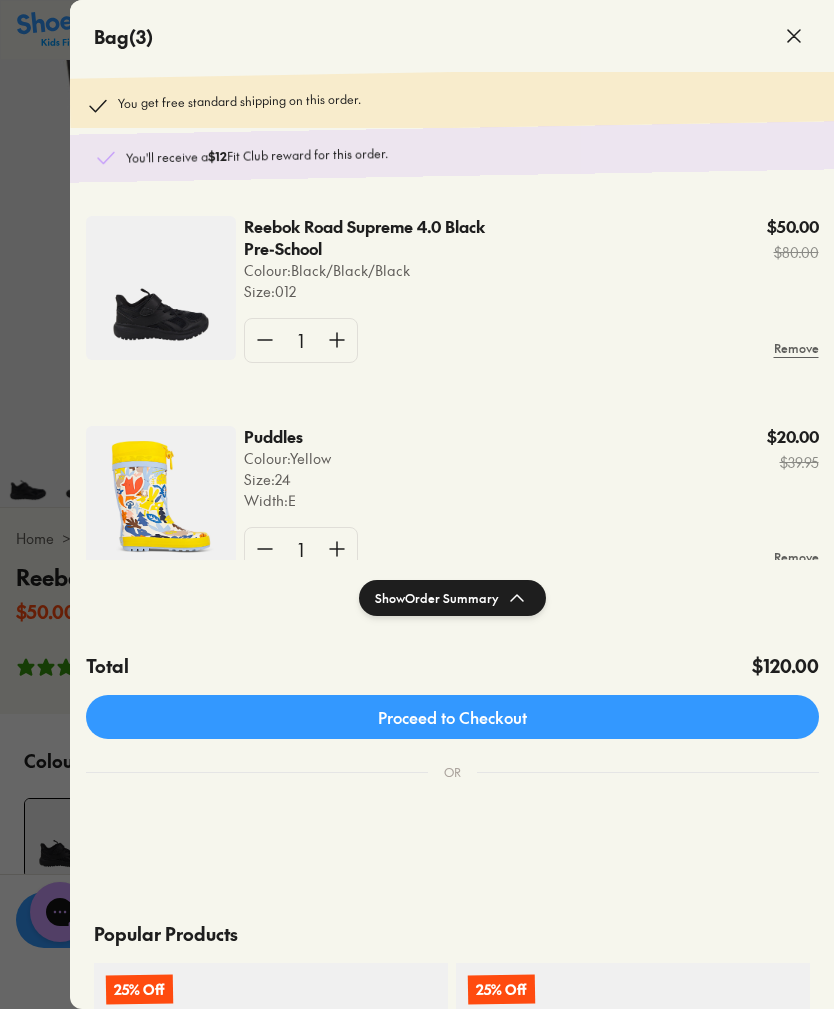 click 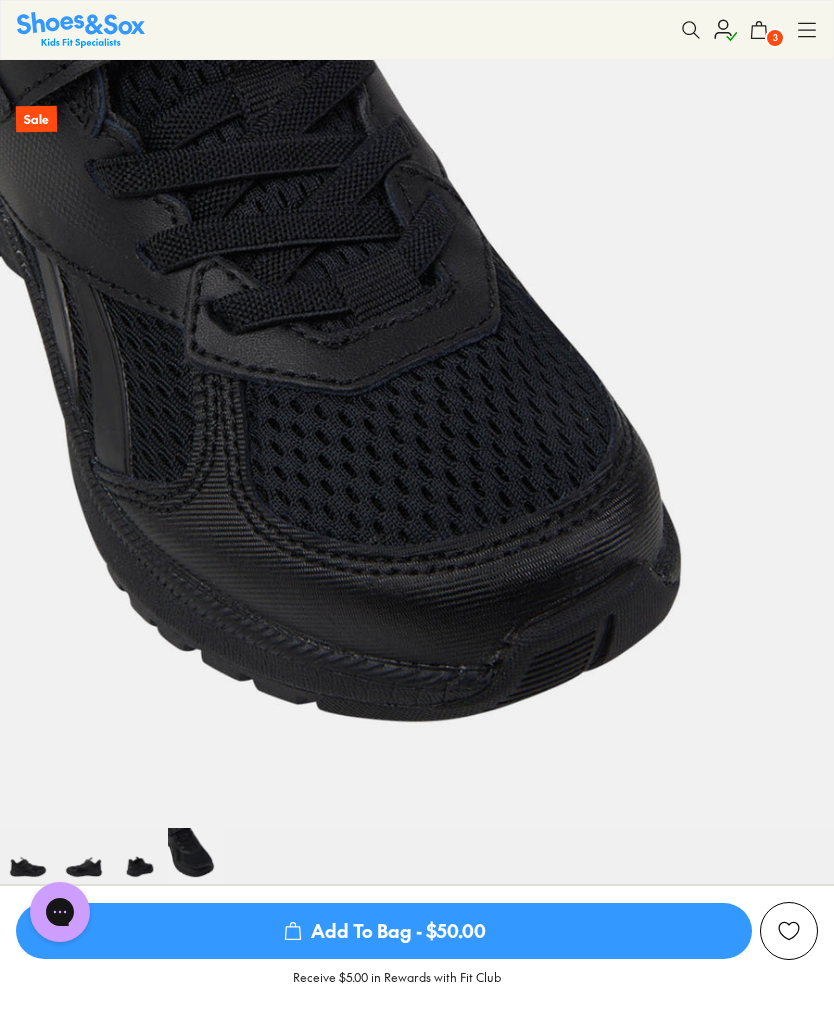 scroll, scrollTop: 36, scrollLeft: 0, axis: vertical 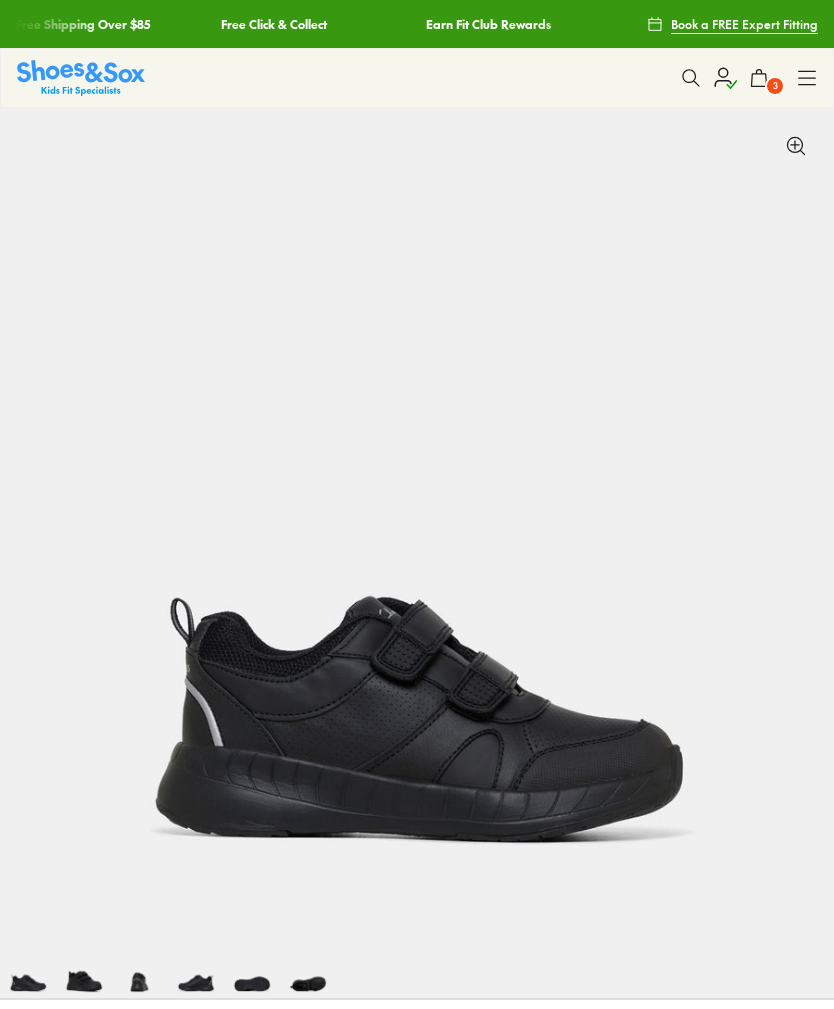 select on "*" 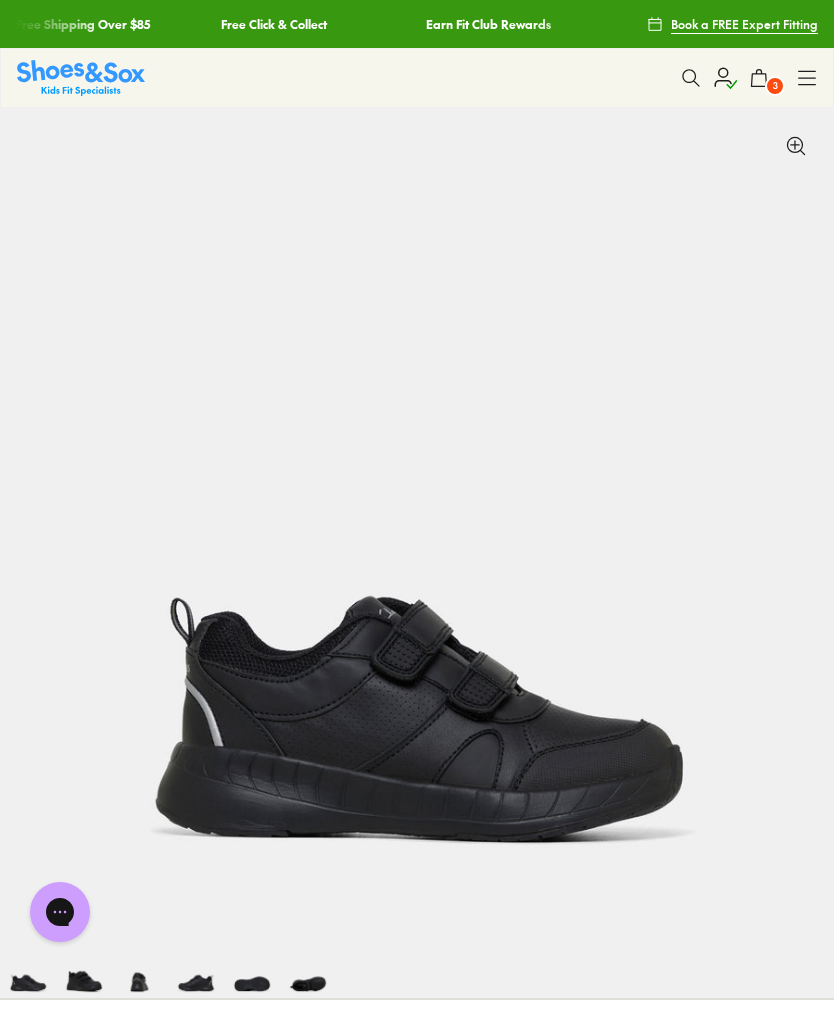 scroll, scrollTop: 0, scrollLeft: 0, axis: both 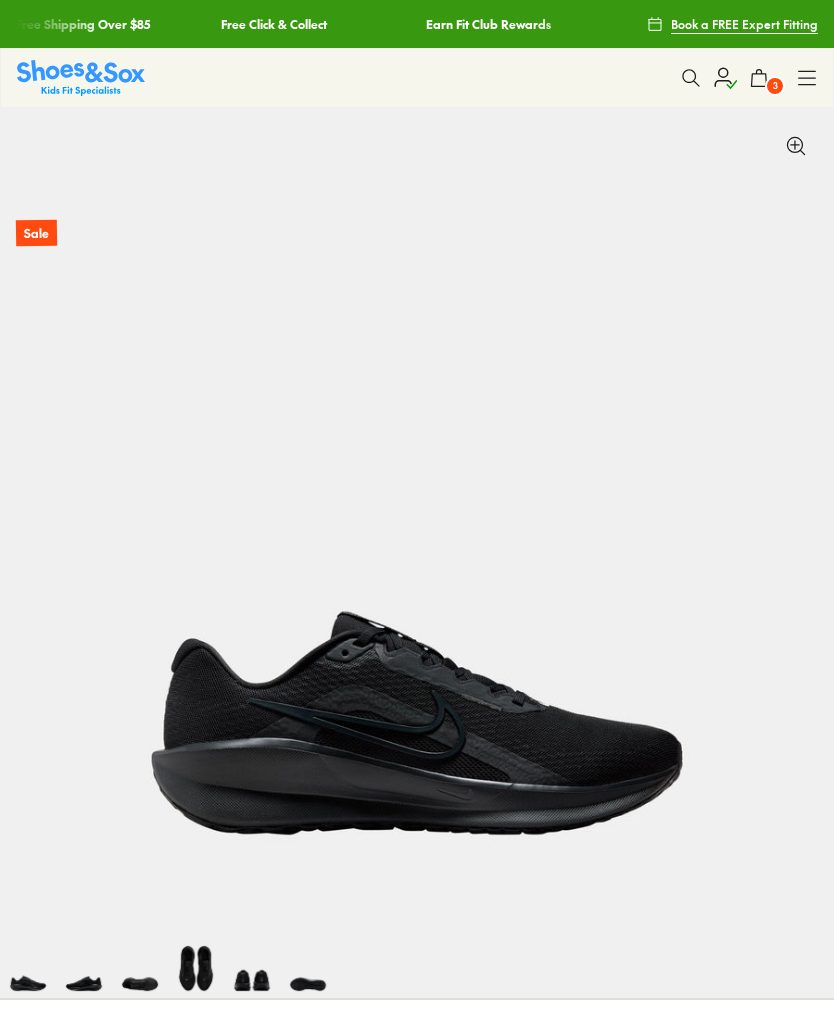 select on "*" 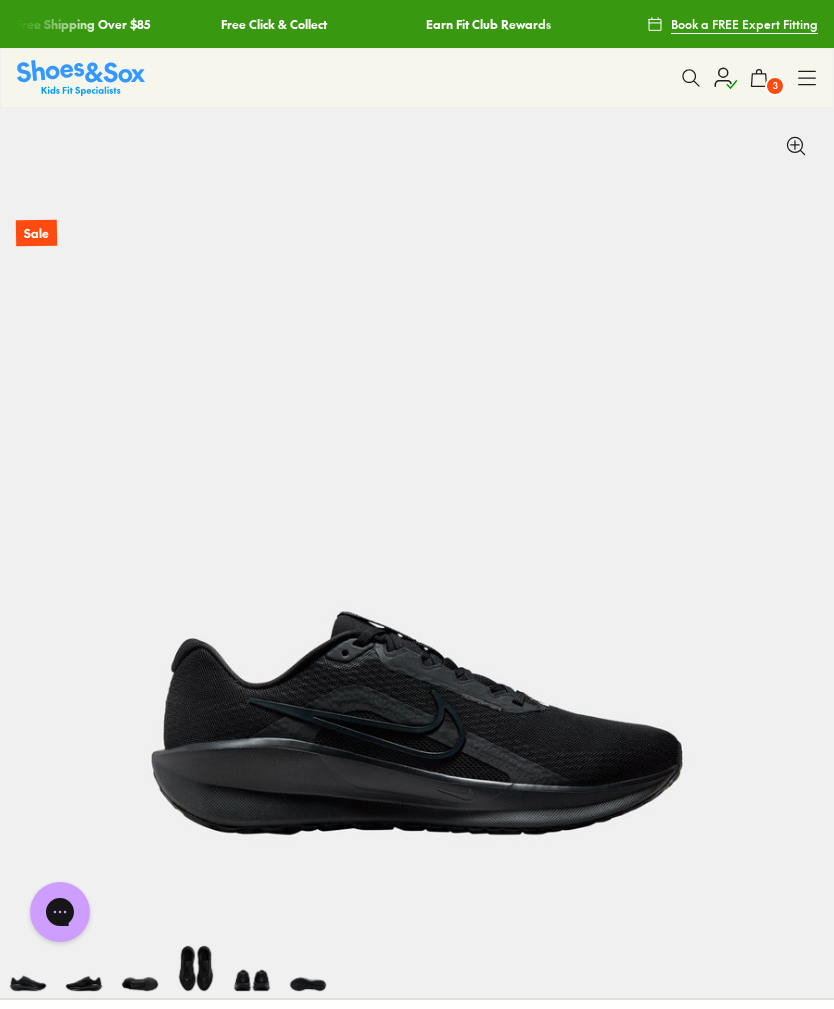scroll, scrollTop: 0, scrollLeft: 0, axis: both 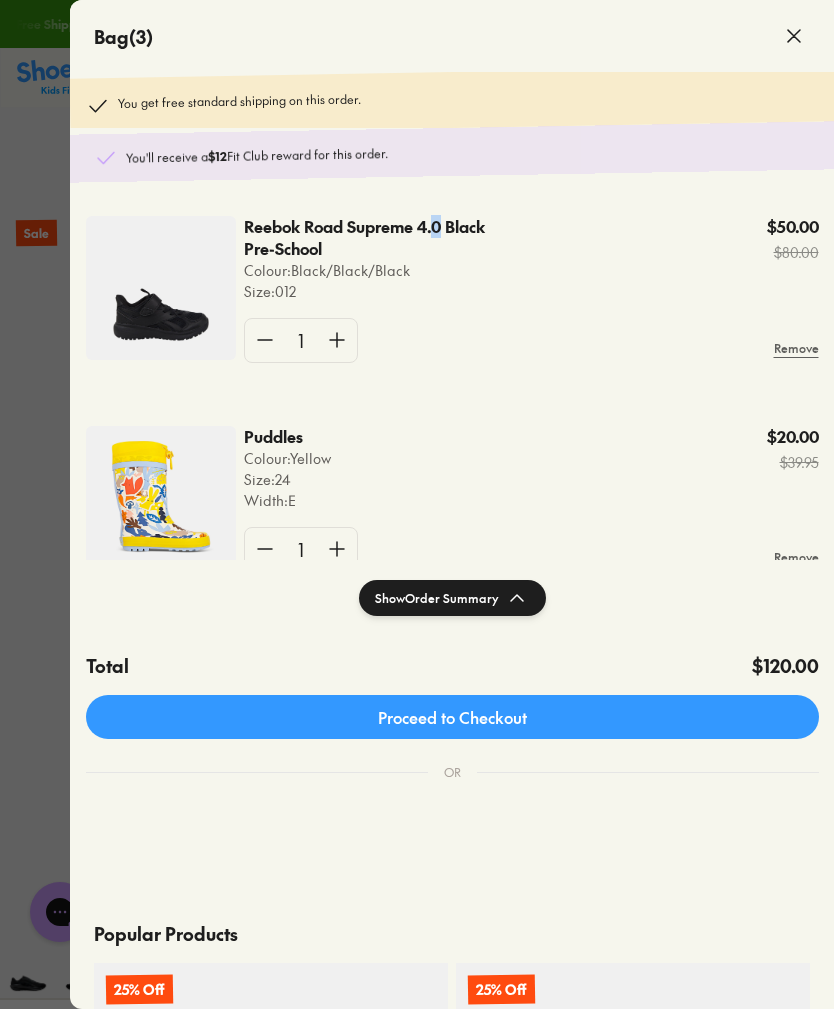 click on "Puddles Colour:  Yellow Size :  24 Width :  E $20.00 $39.95 1 Remove" 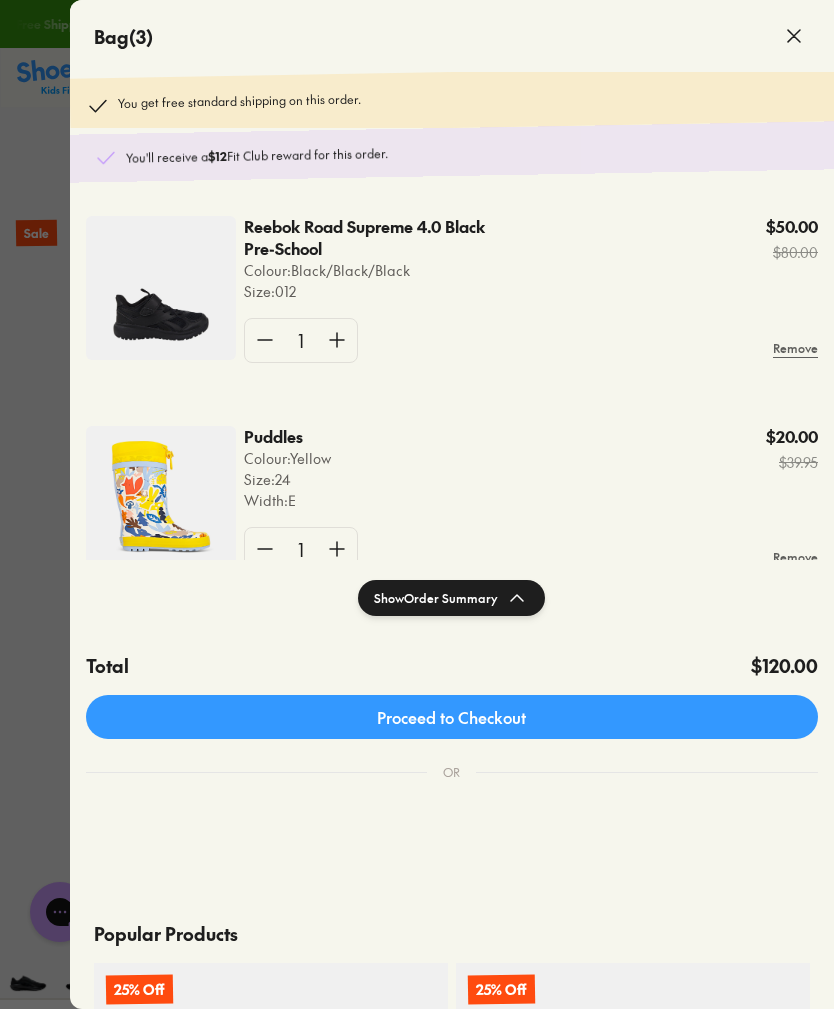 scroll, scrollTop: 256, scrollLeft: 0, axis: vertical 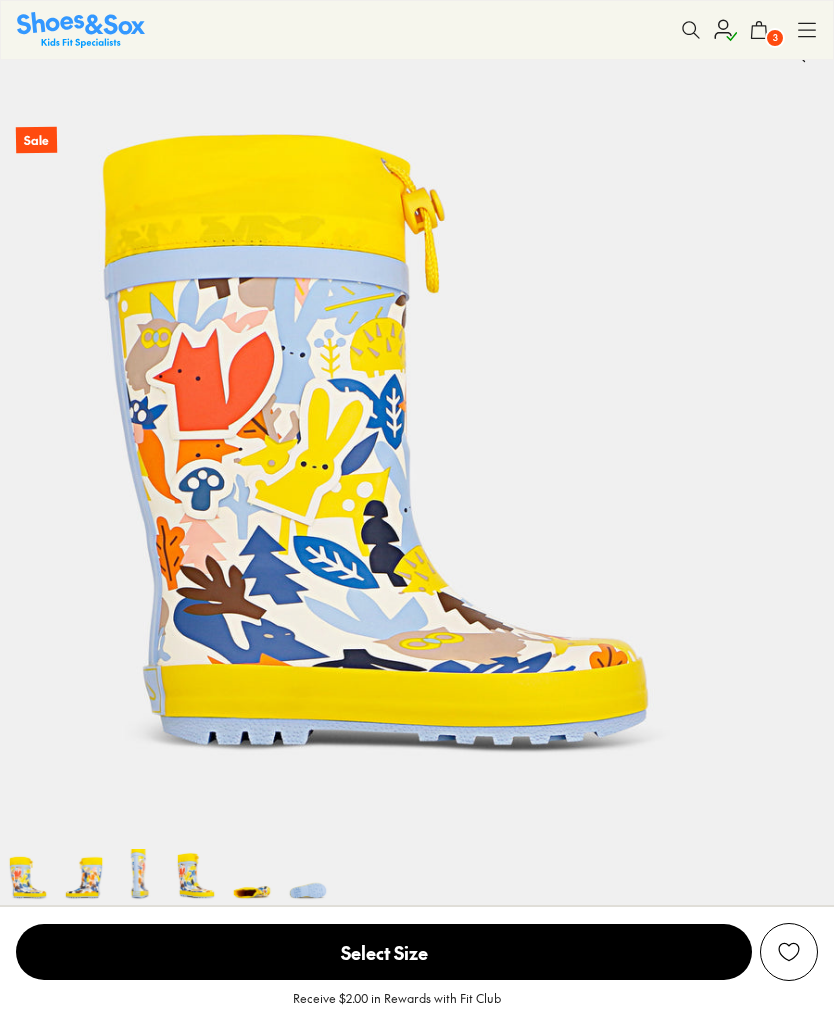 select on "*" 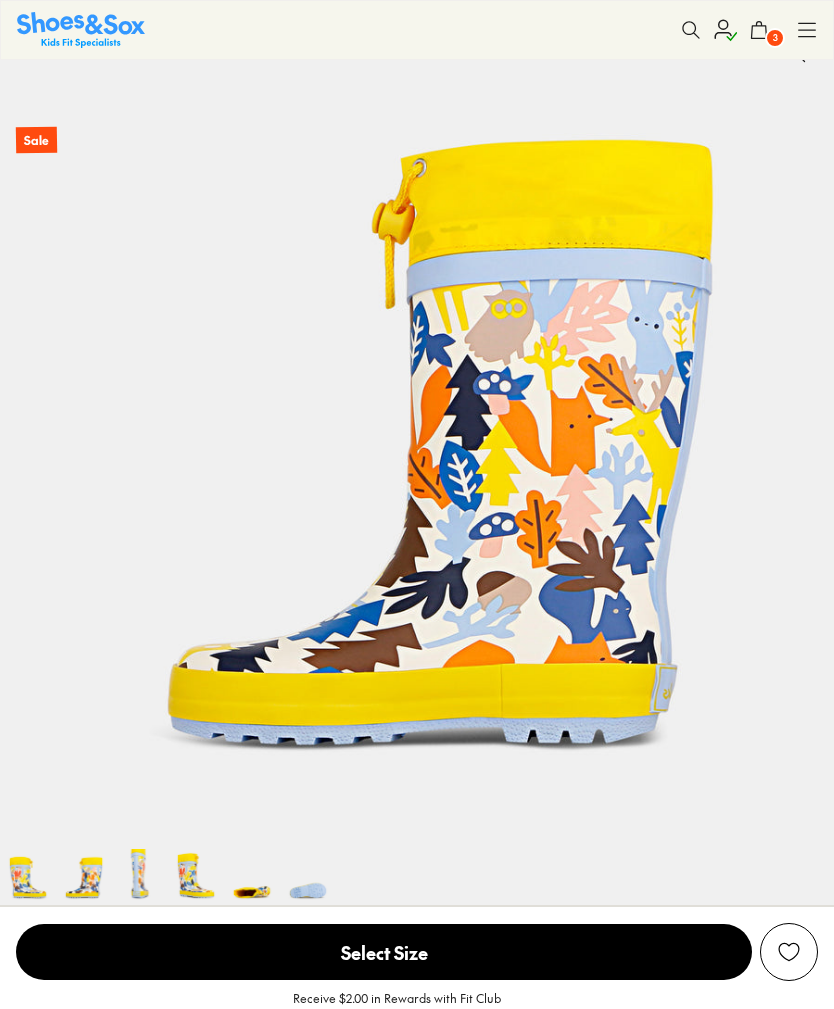 scroll, scrollTop: 0, scrollLeft: 0, axis: both 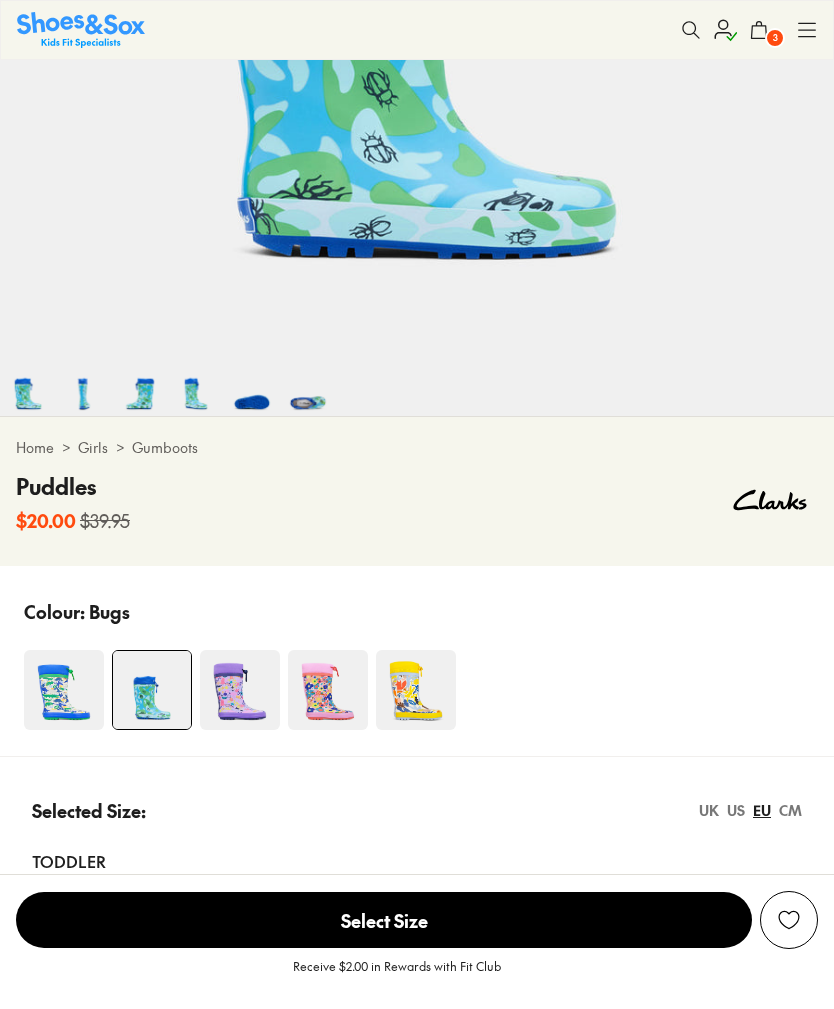 select on "*" 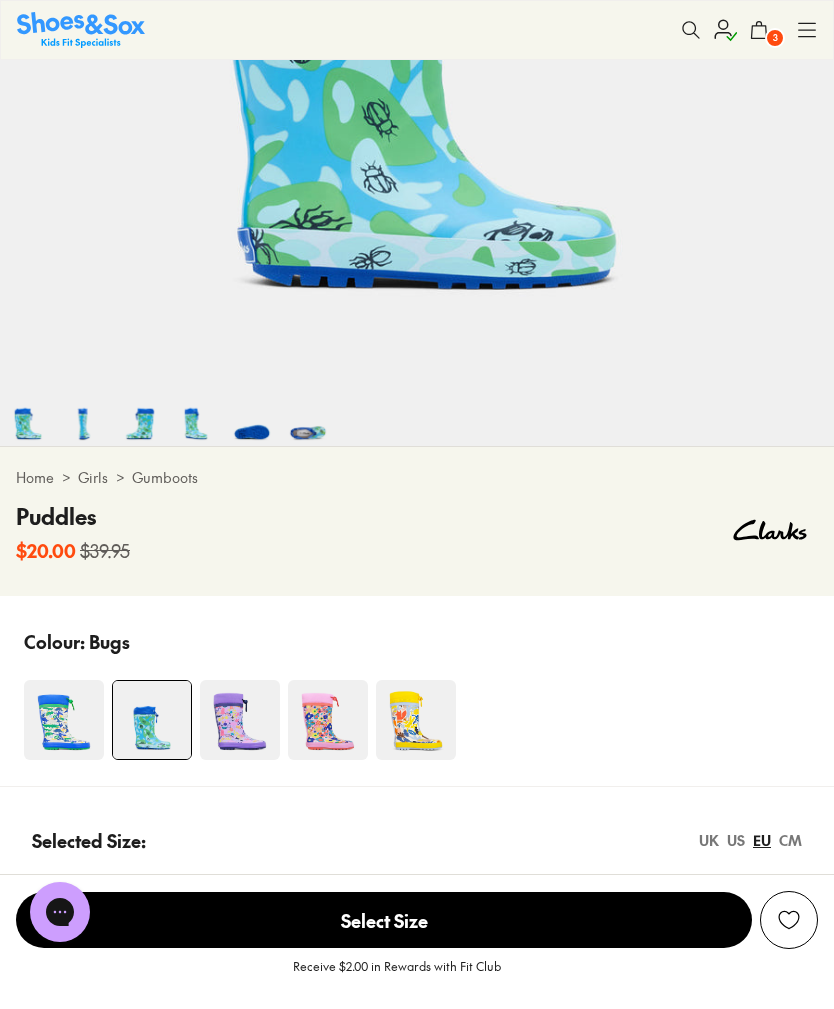 scroll, scrollTop: 0, scrollLeft: 0, axis: both 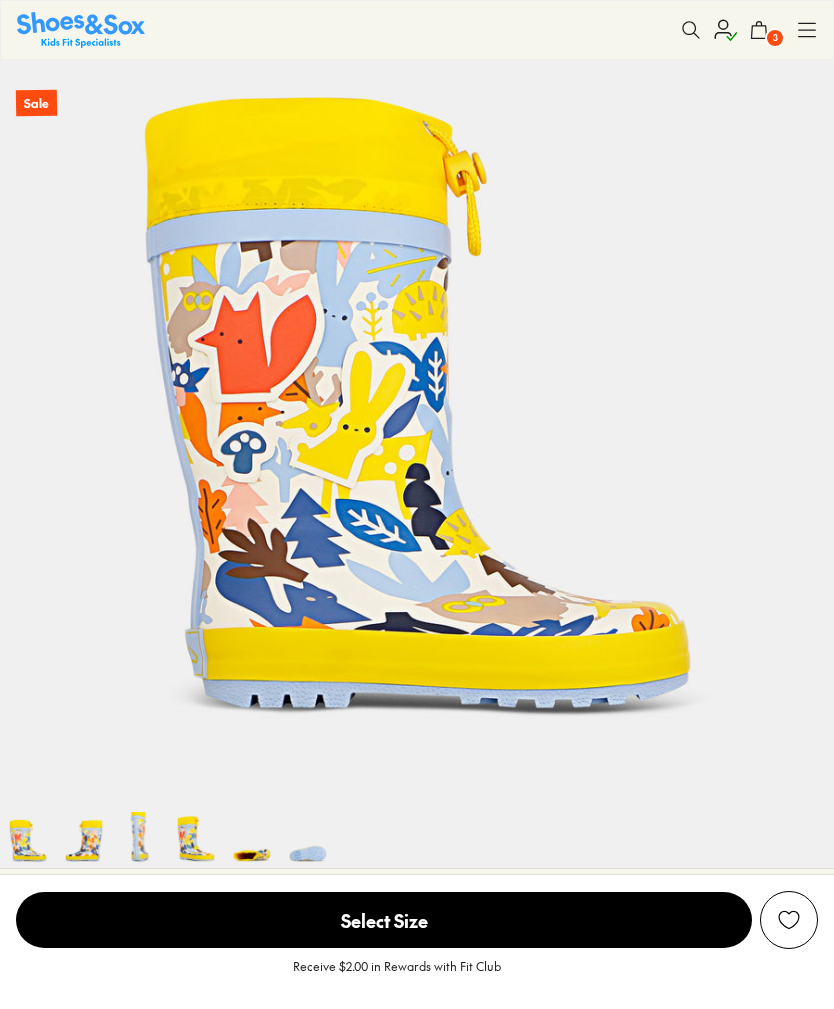 select on "*" 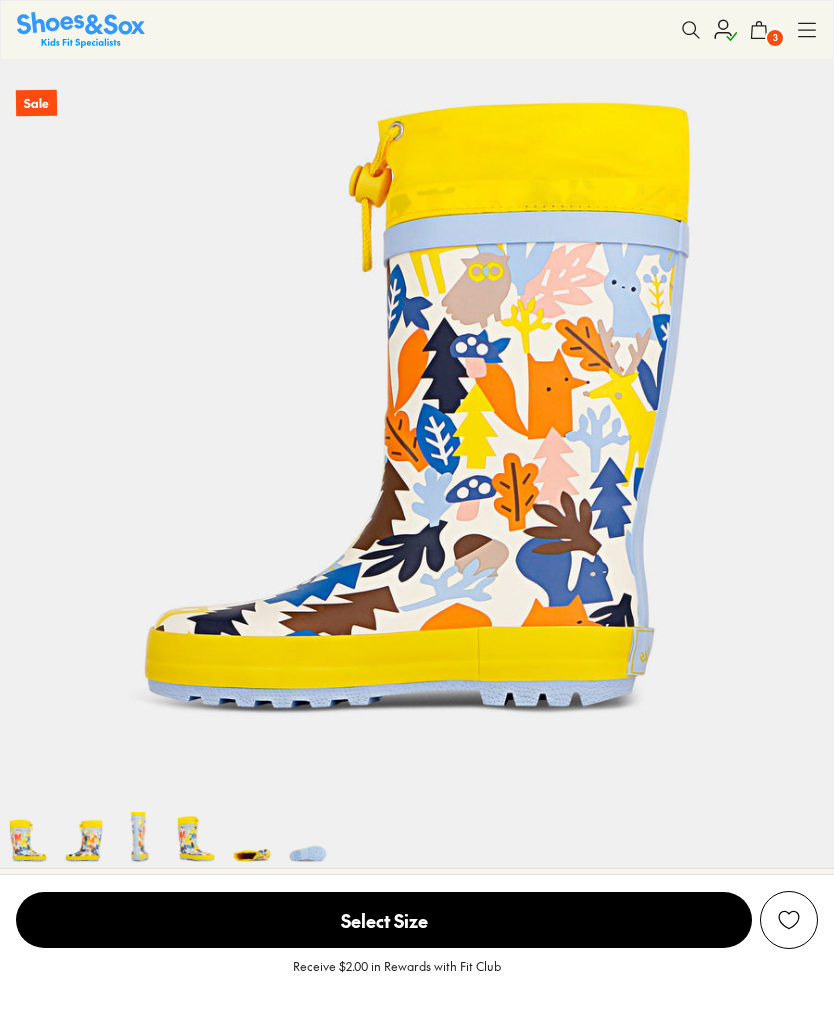 scroll, scrollTop: 0, scrollLeft: 0, axis: both 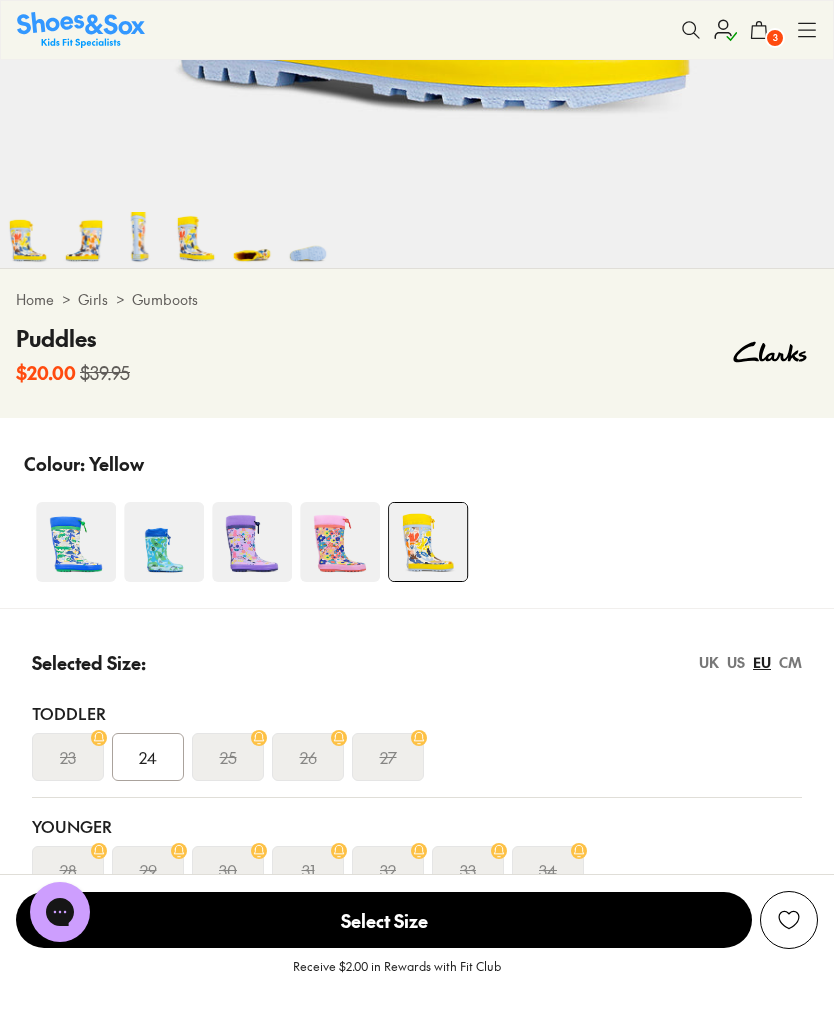 click at bounding box center [789, 920] 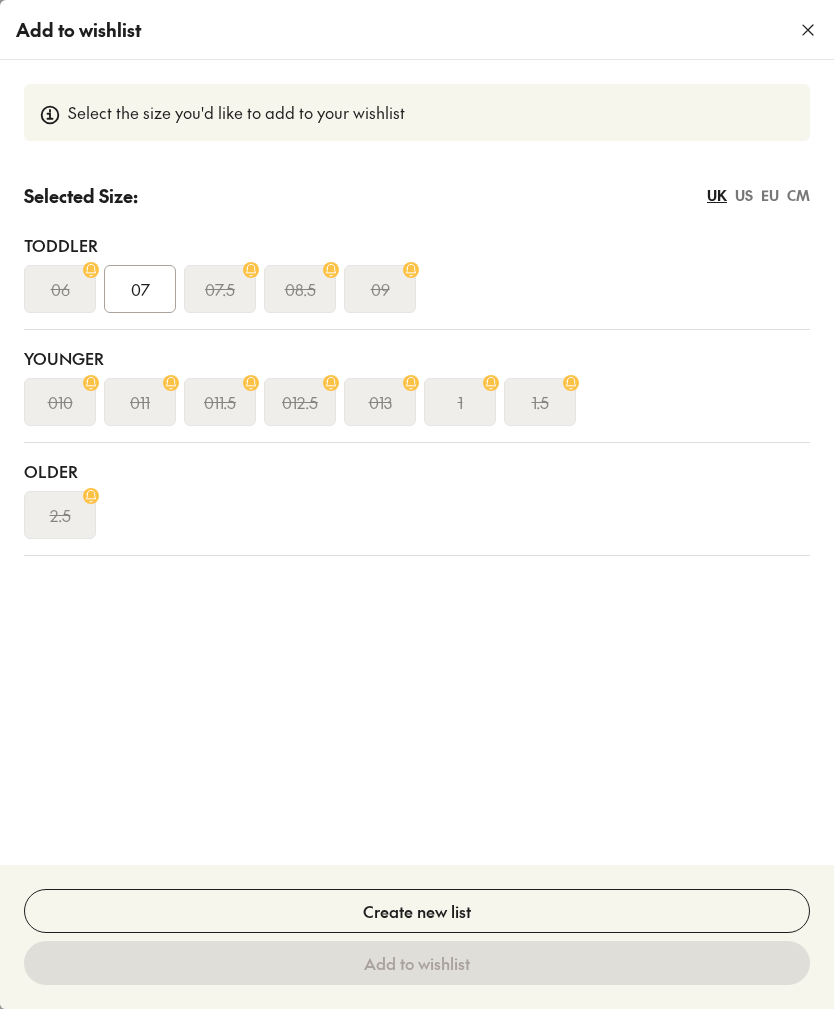 click on "07" at bounding box center (140, 289) 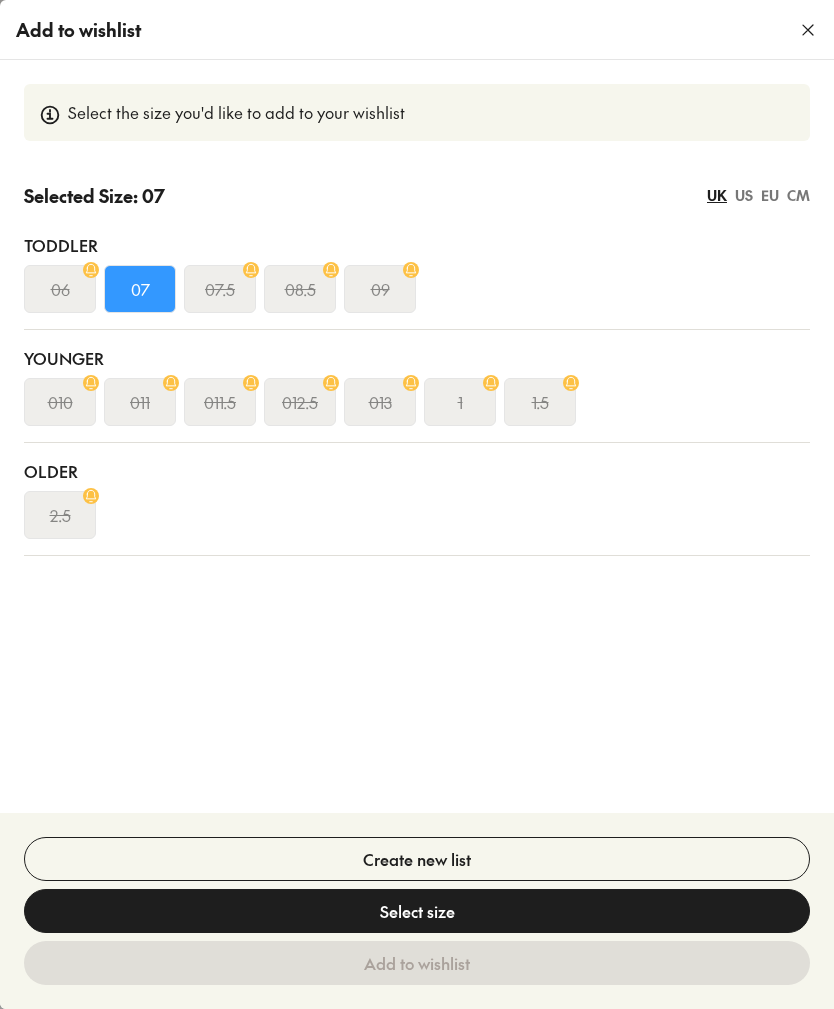 click on "Select size" at bounding box center [417, 911] 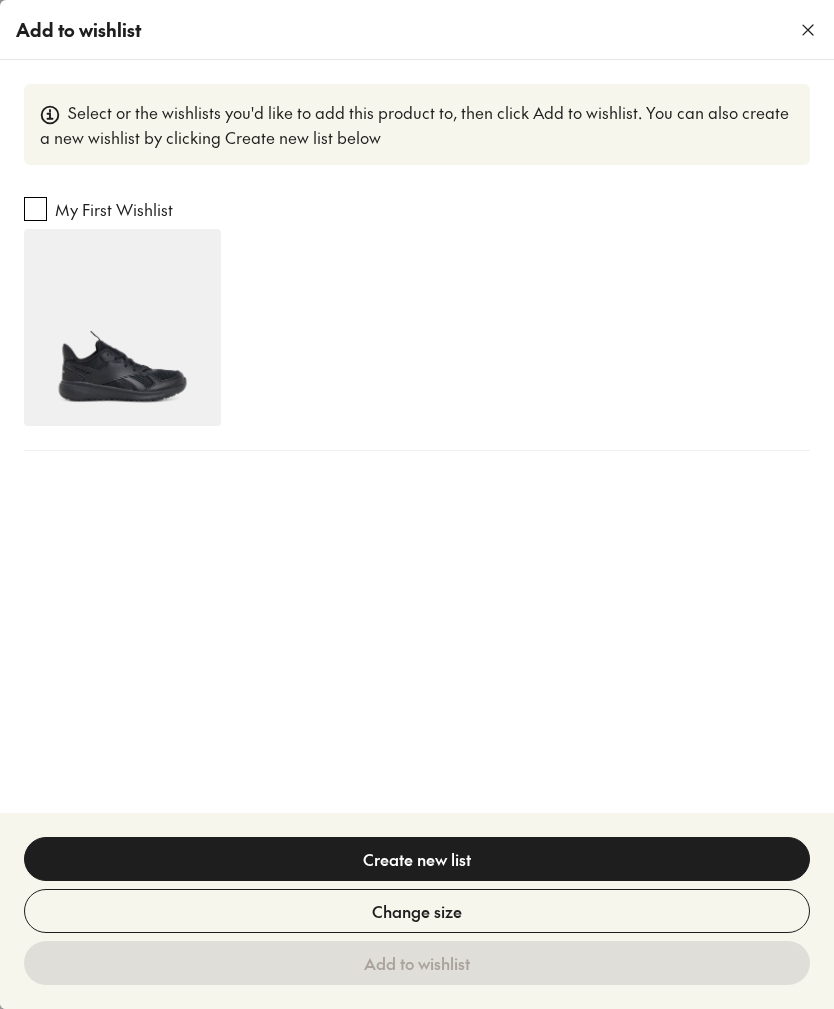 click on "Create new list" at bounding box center (417, 859) 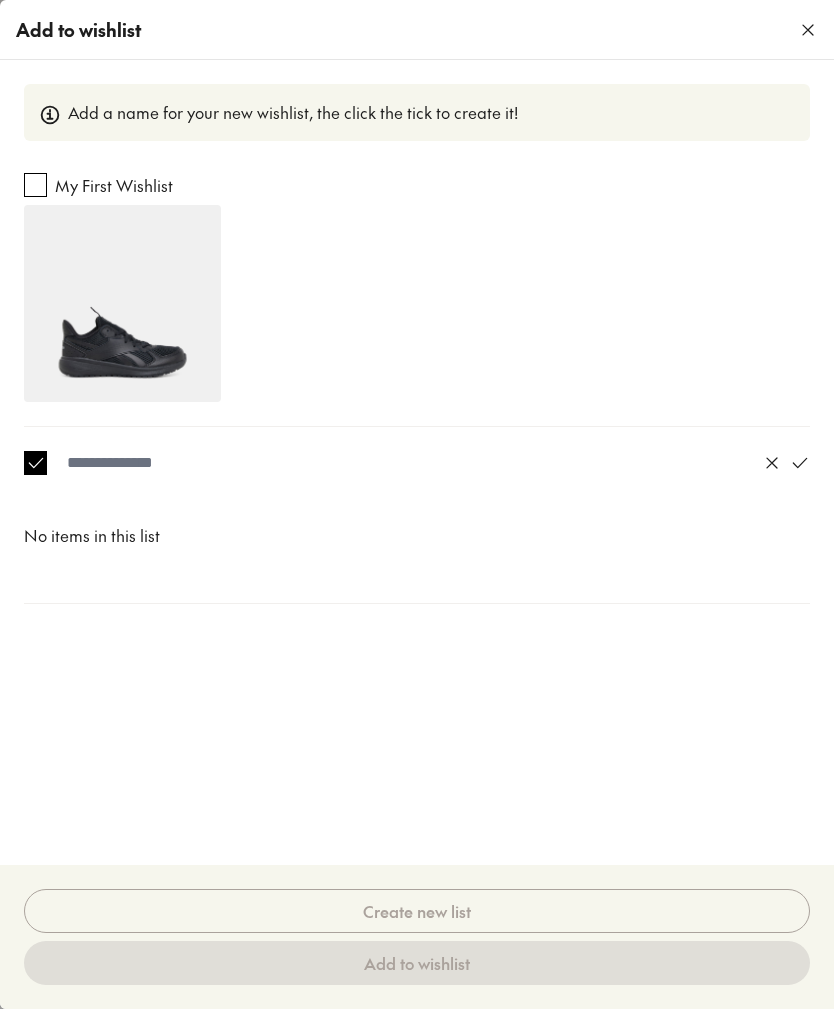 scroll, scrollTop: 668, scrollLeft: 0, axis: vertical 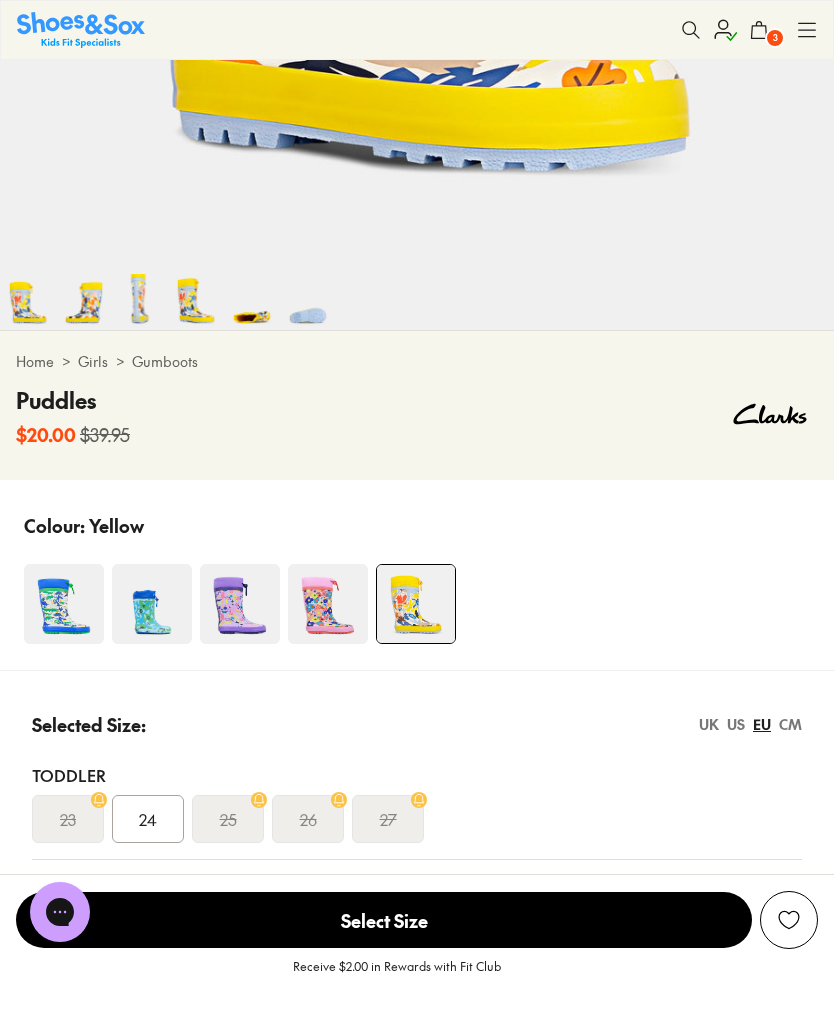 click on "24" at bounding box center [148, 819] 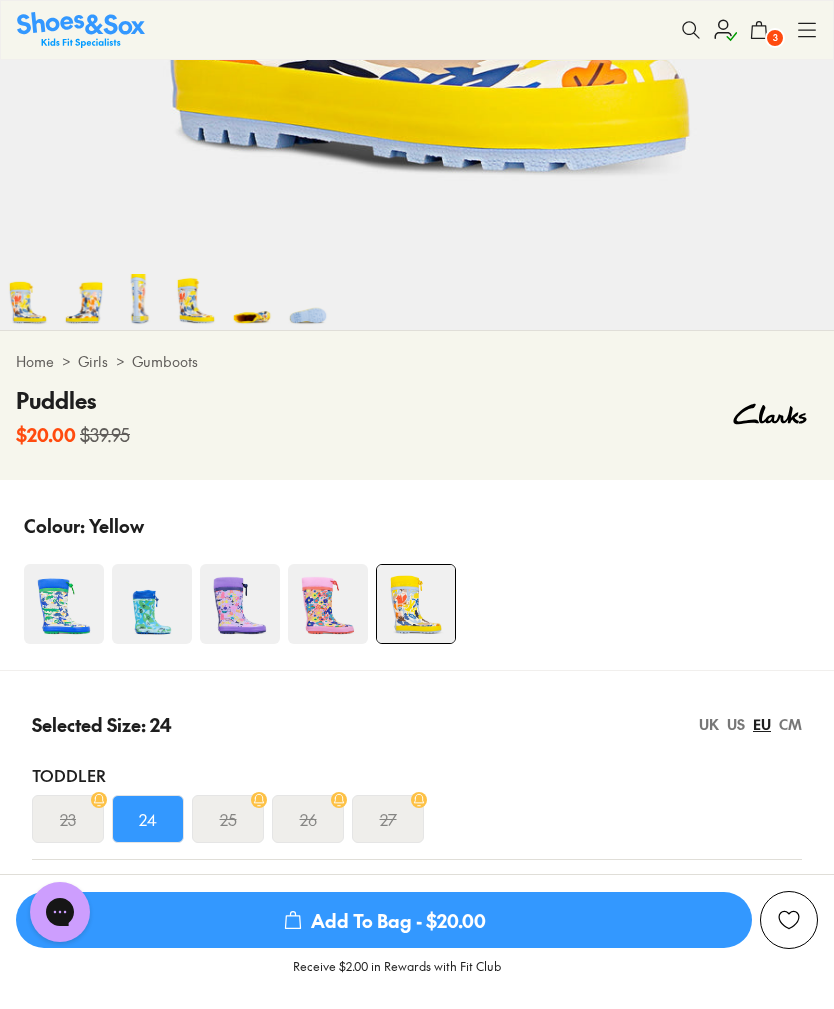 click at bounding box center (789, 920) 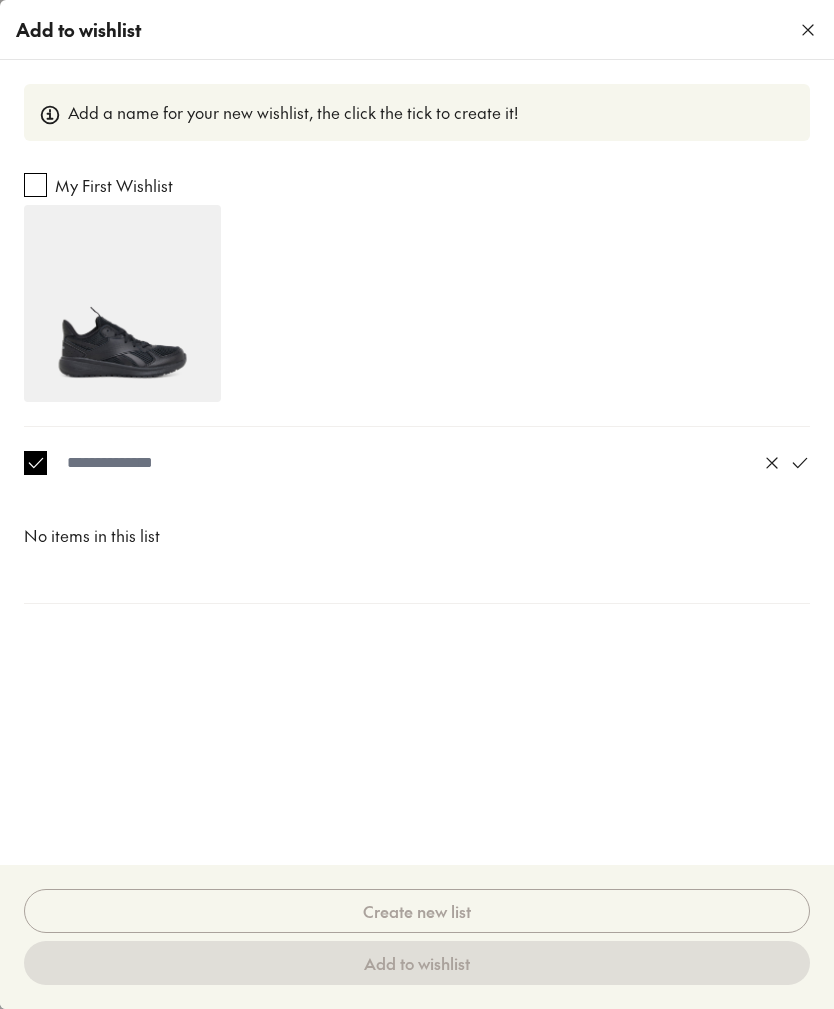 click at bounding box center [122, 303] 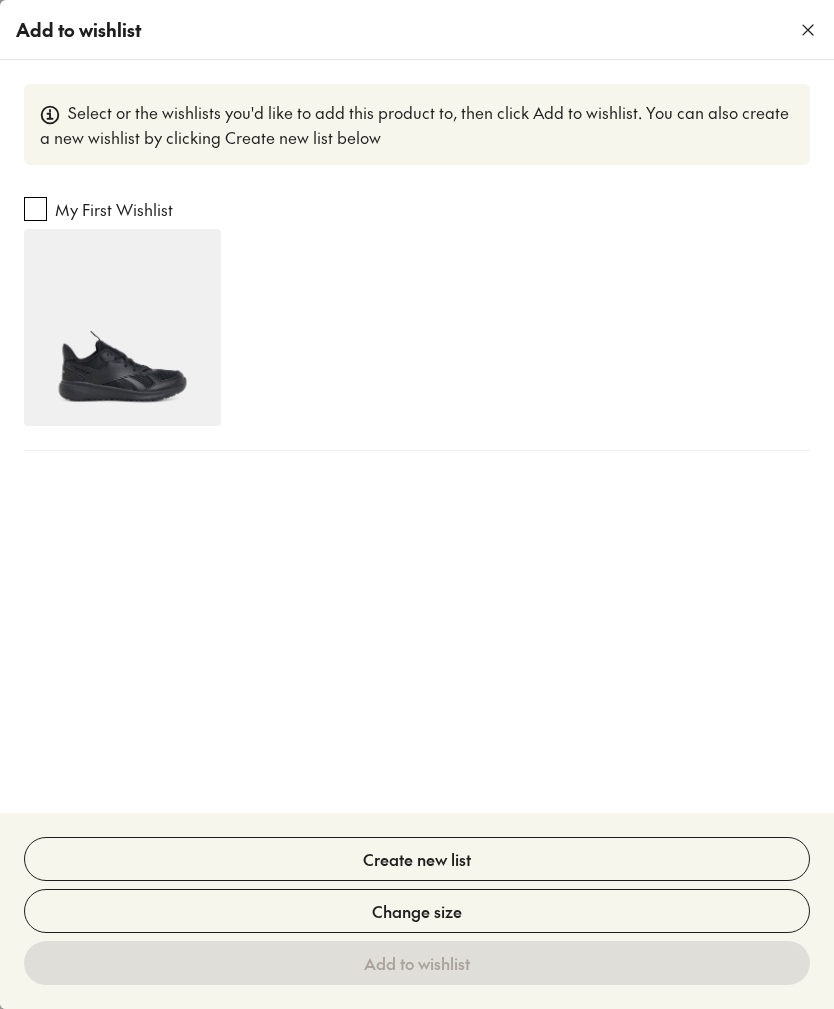 click at bounding box center [35, 209] 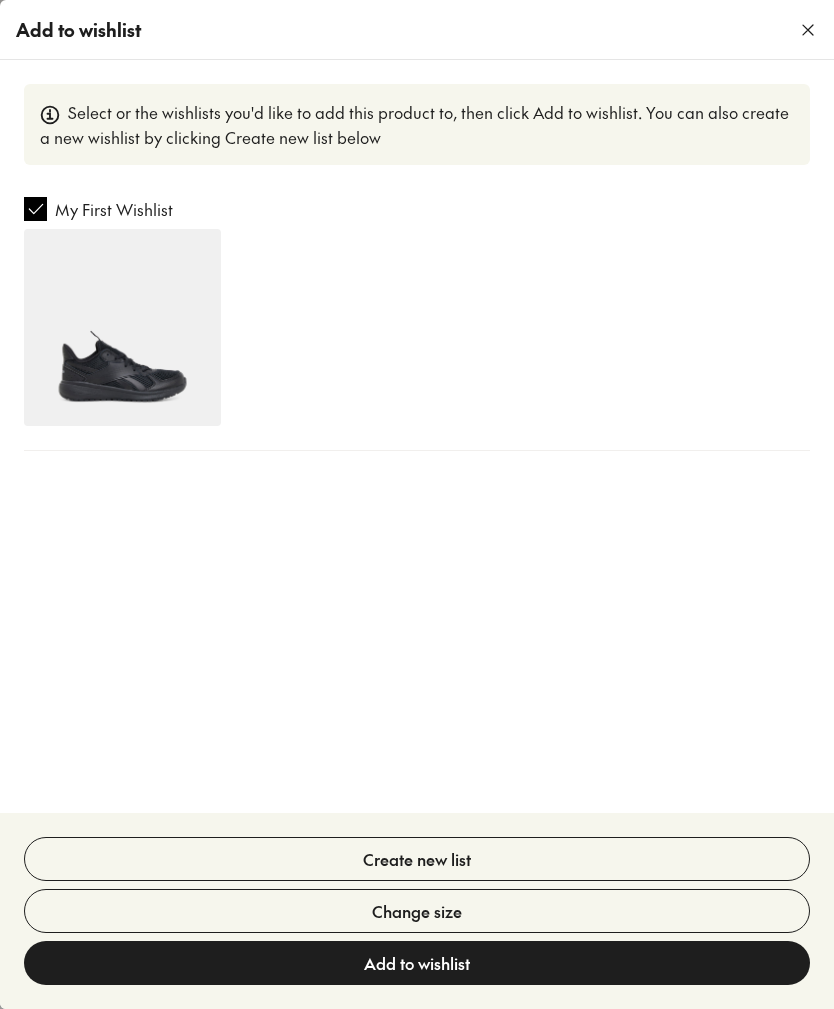 click on "Add to wishlist" at bounding box center (417, 963) 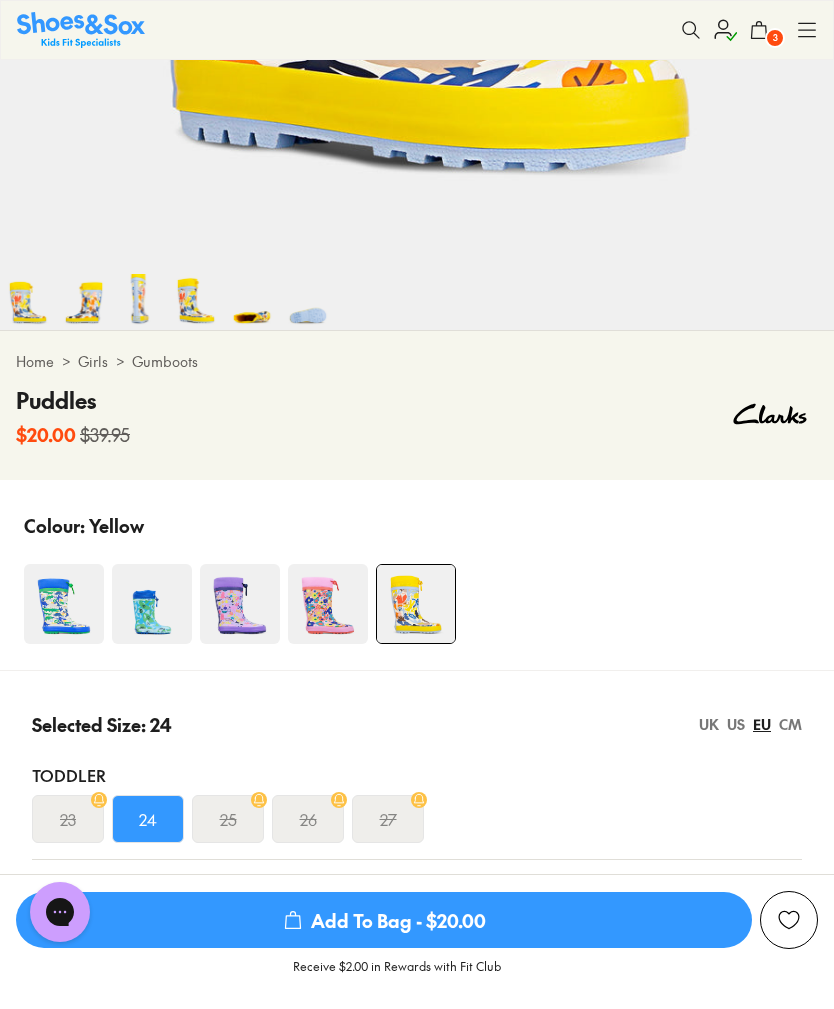 click 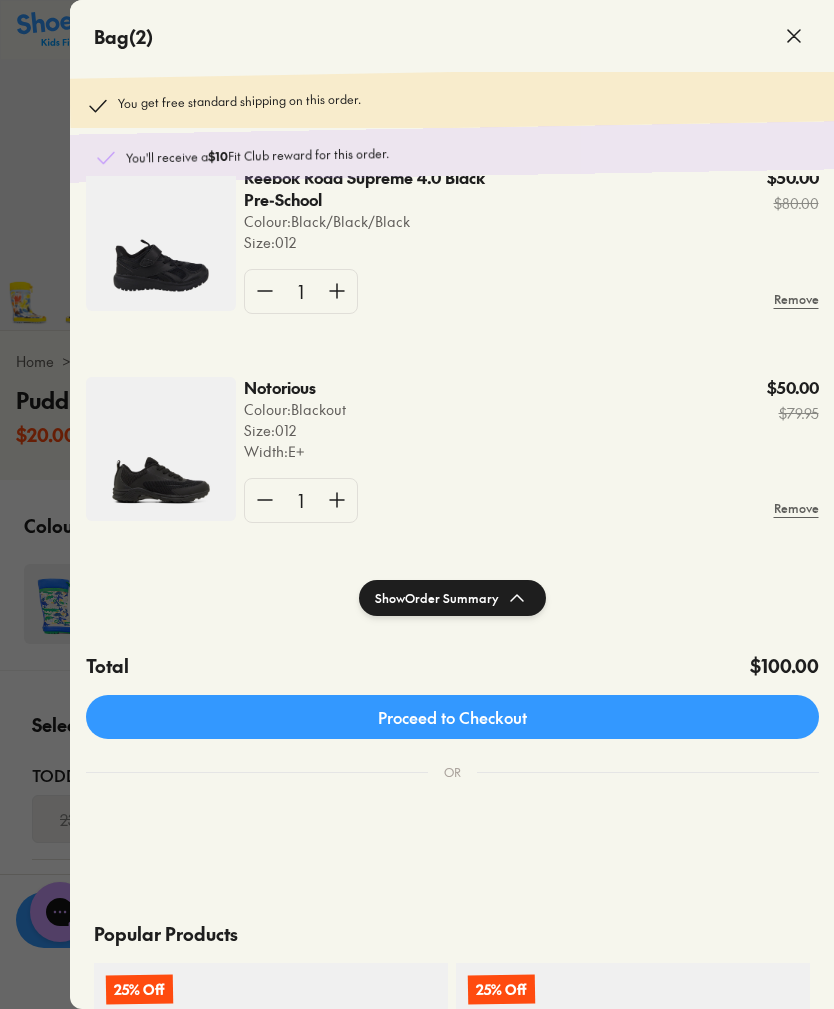 scroll, scrollTop: 48, scrollLeft: 0, axis: vertical 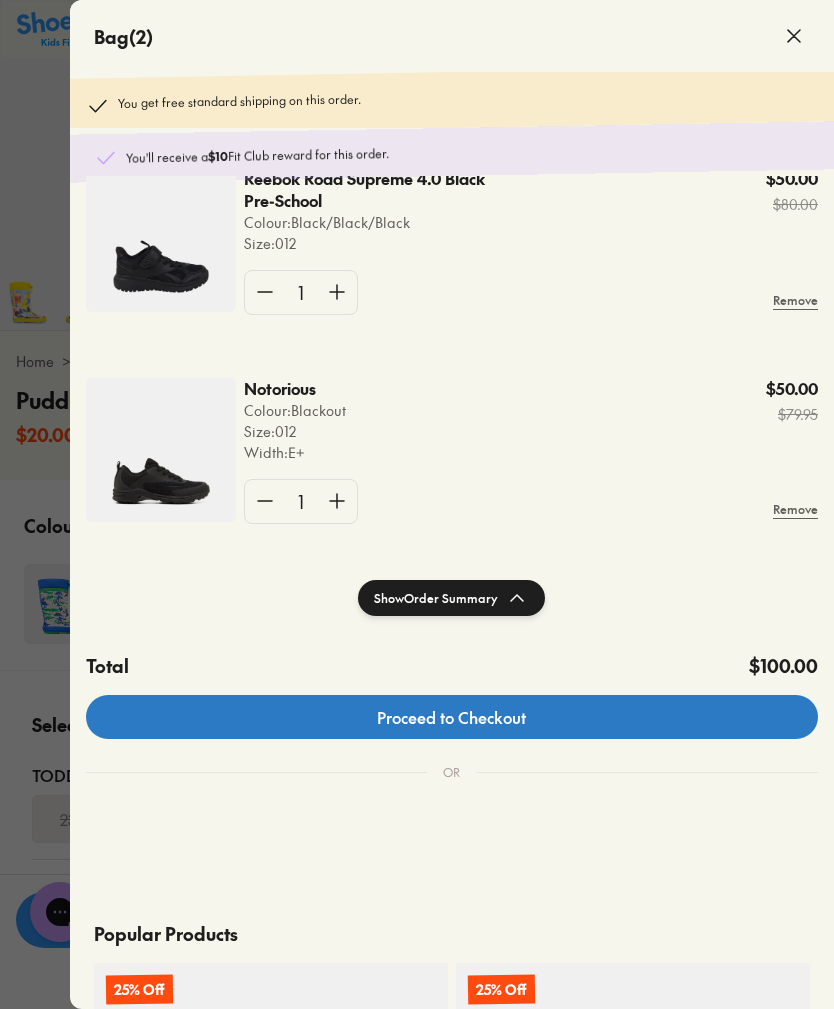 click on "Proceed to Checkout" 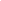scroll, scrollTop: 0, scrollLeft: 0, axis: both 